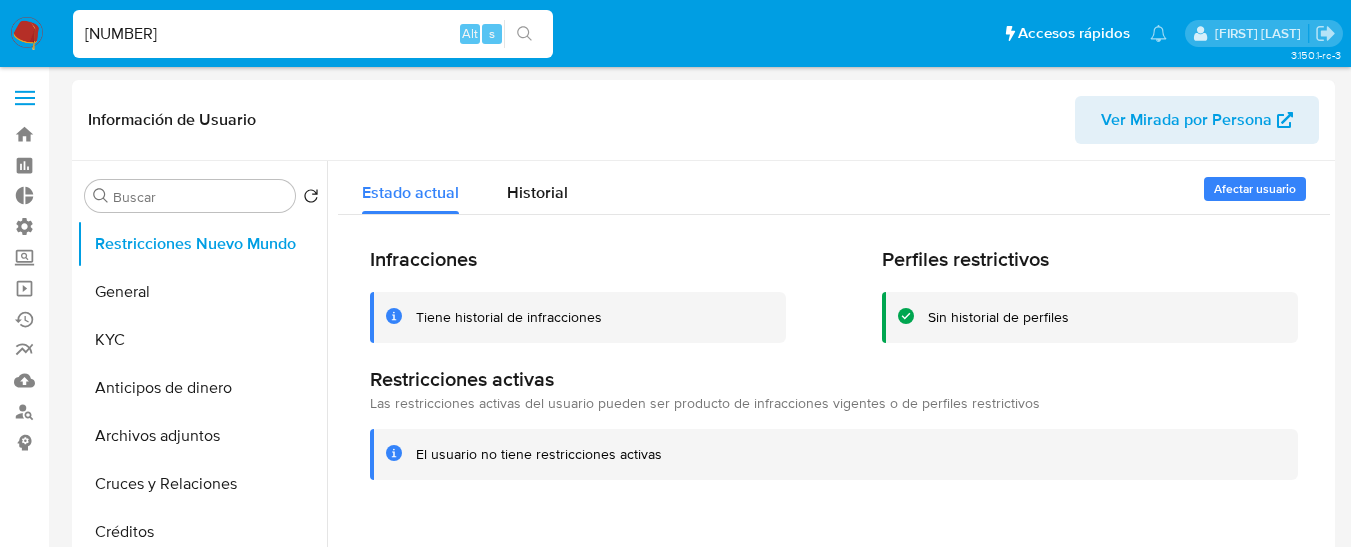 select on "10" 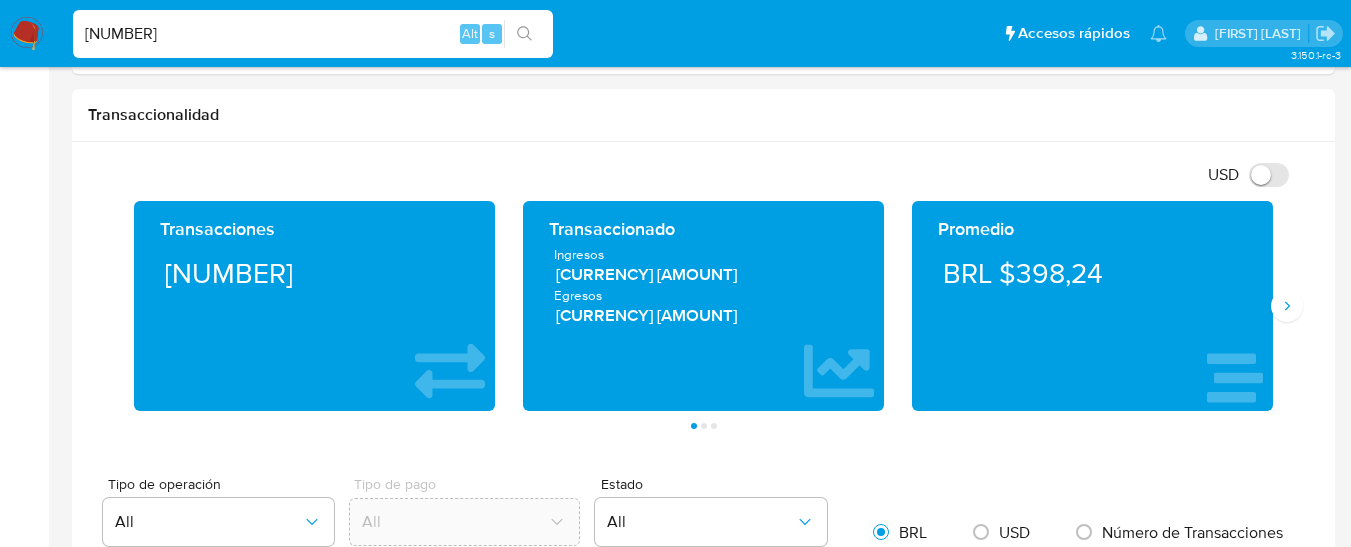 scroll, scrollTop: 1000, scrollLeft: 0, axis: vertical 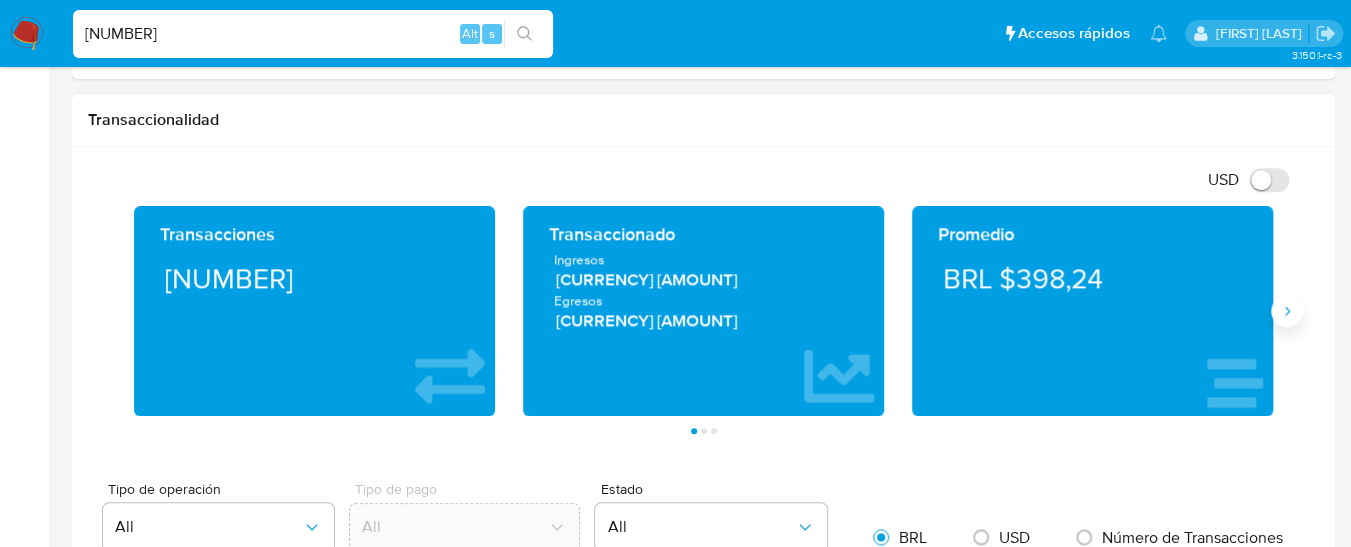 click 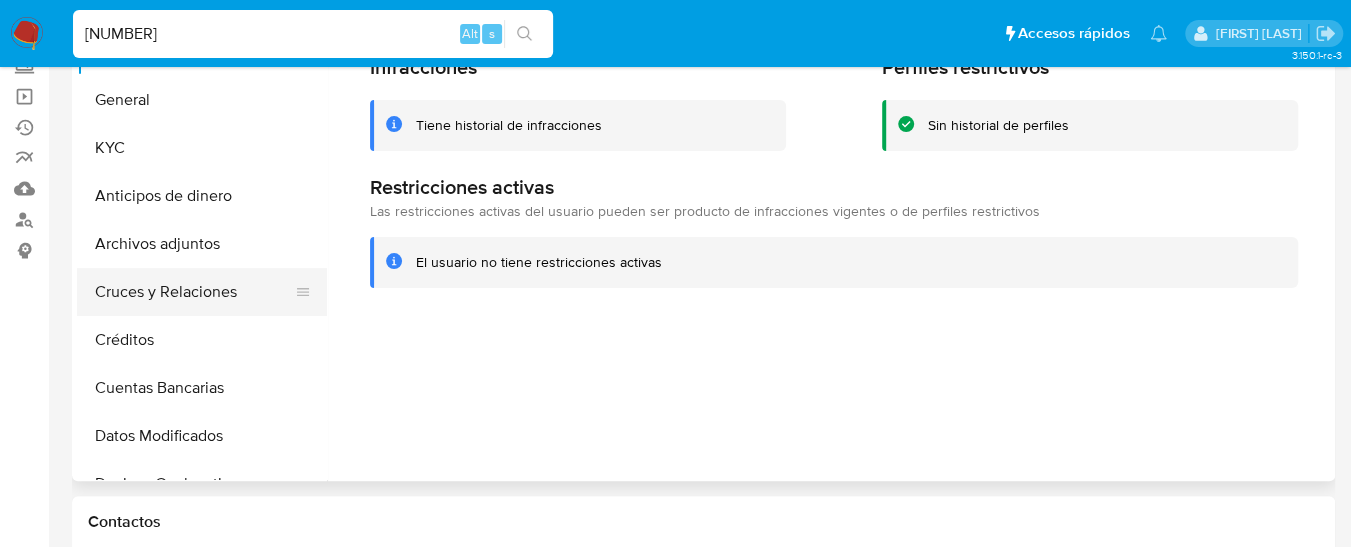 scroll, scrollTop: 200, scrollLeft: 0, axis: vertical 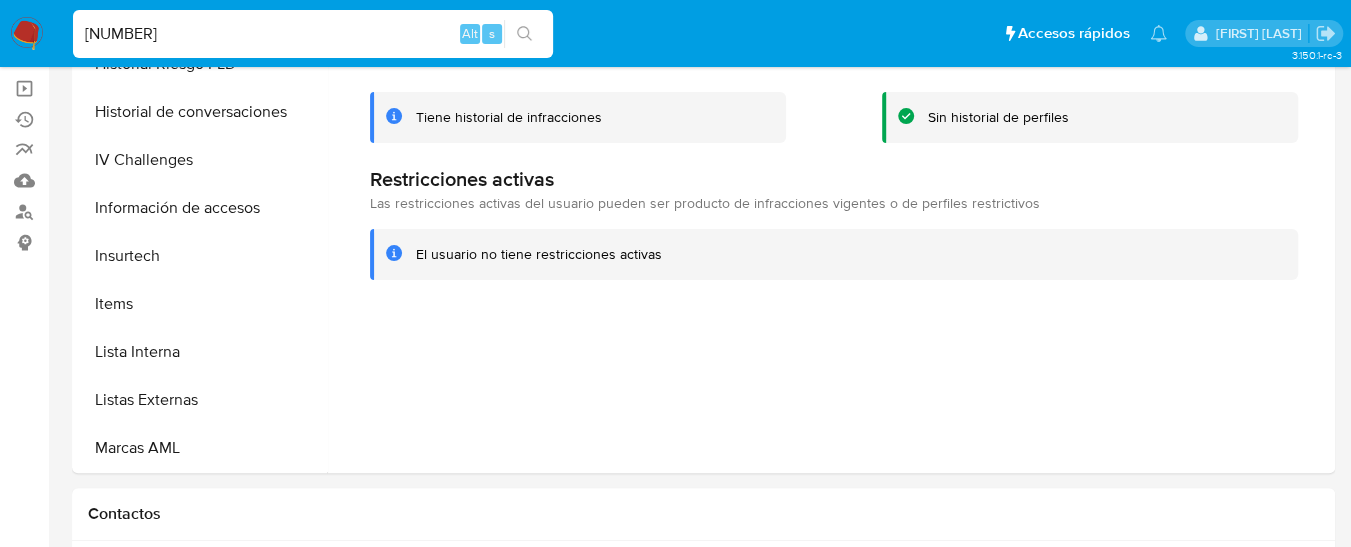 click on "[NUMBER]" at bounding box center (313, 34) 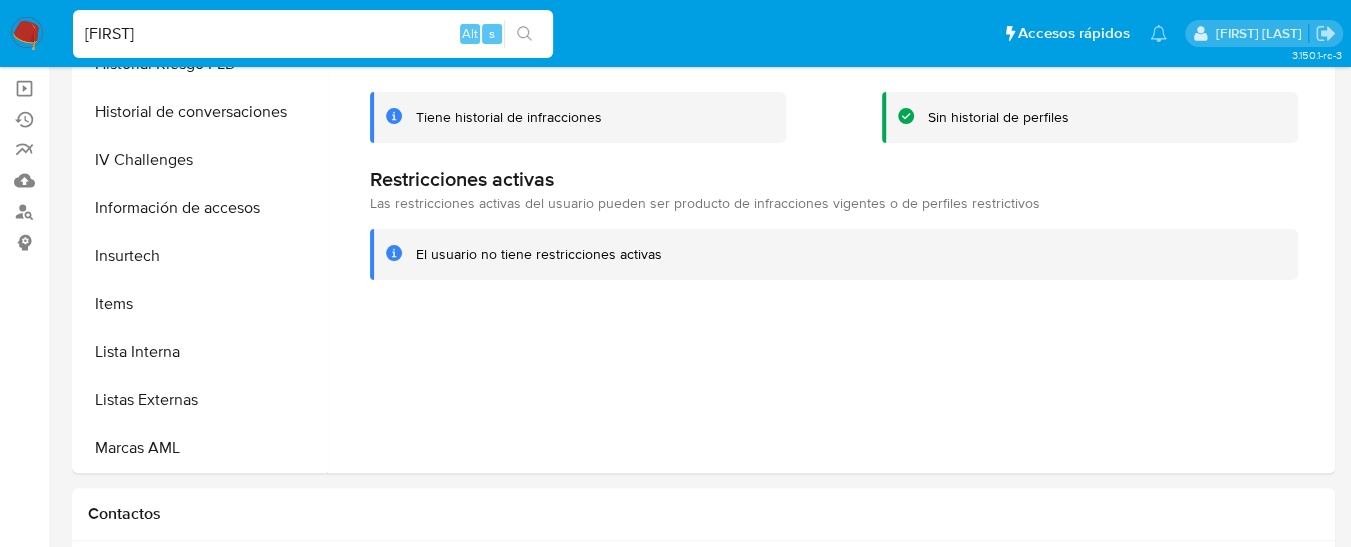 type on "[FIRST]" 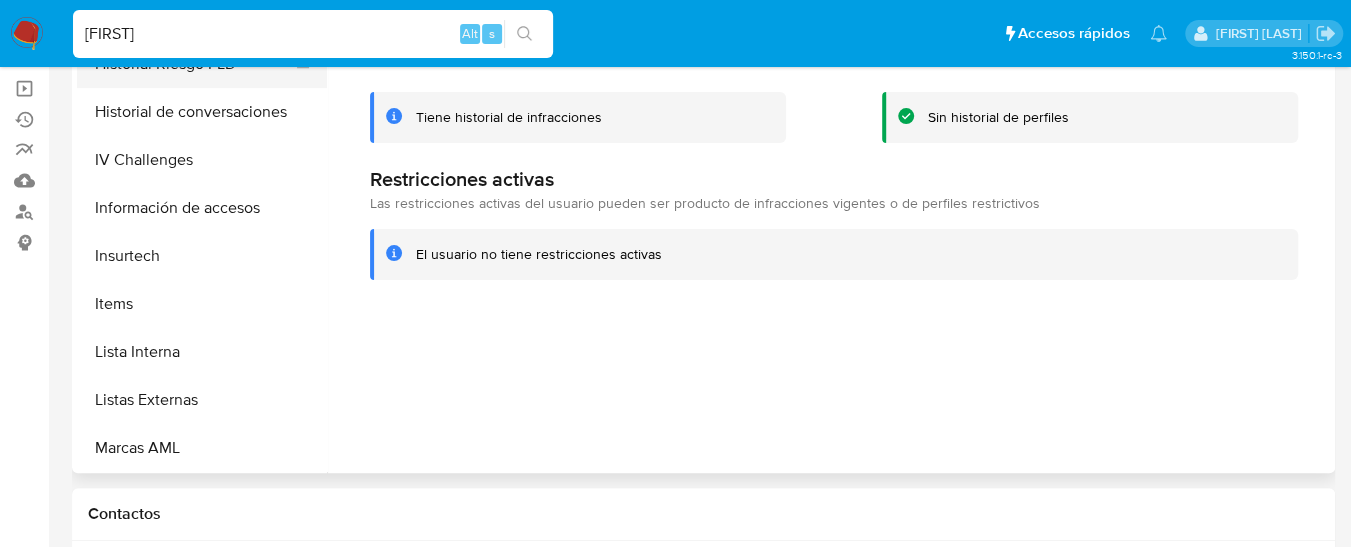 scroll, scrollTop: 0, scrollLeft: 0, axis: both 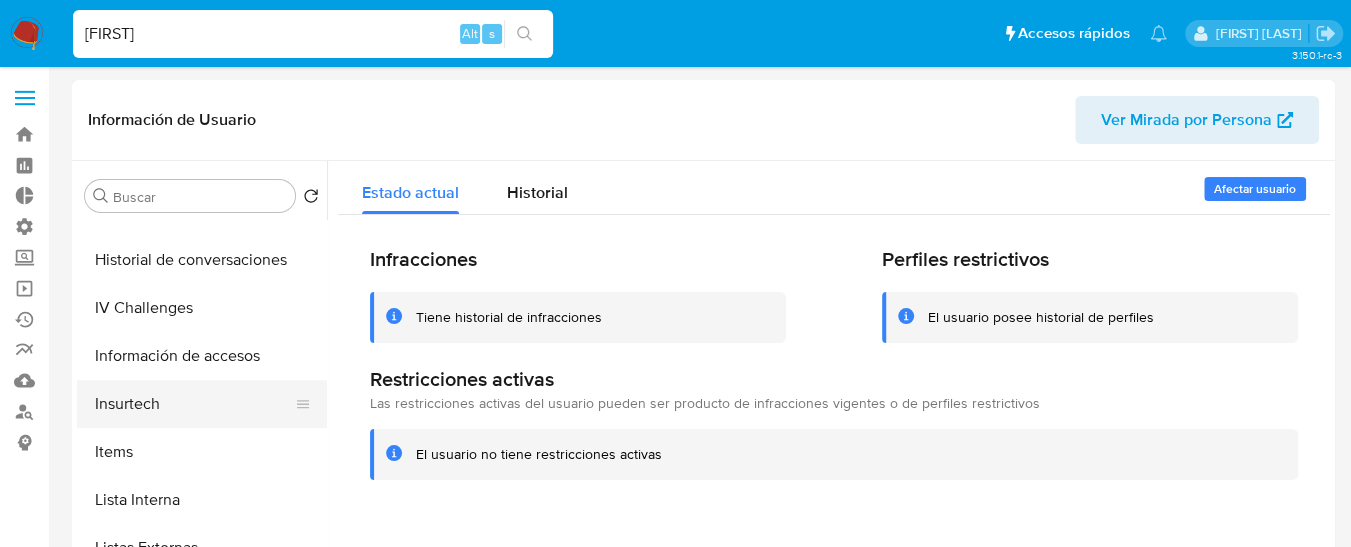 select on "10" 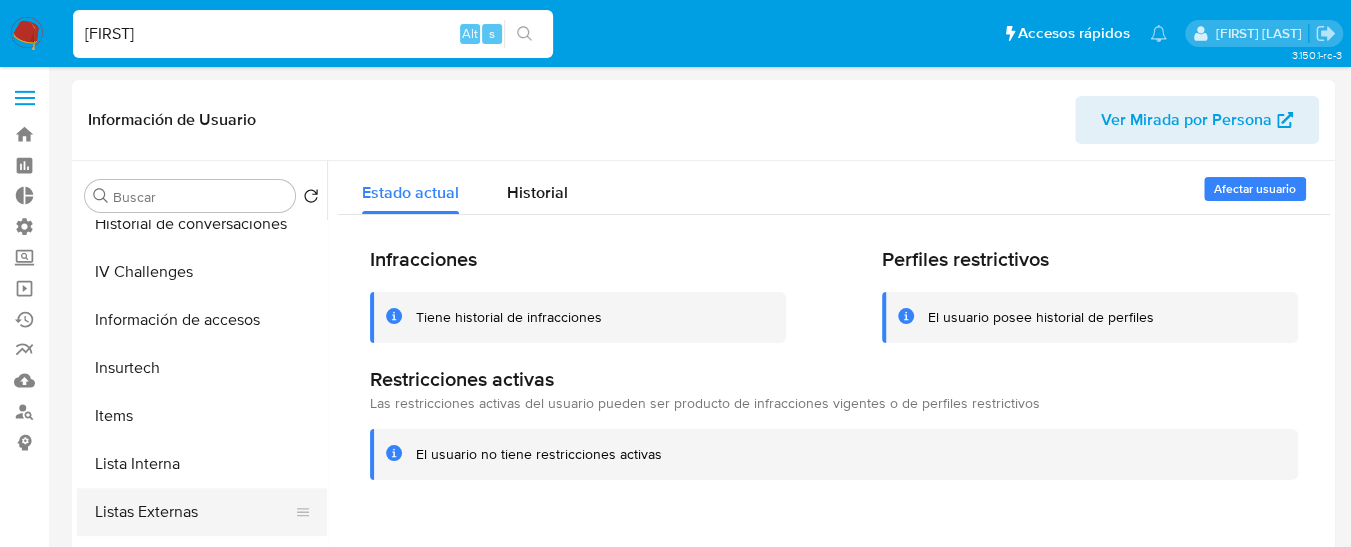 scroll, scrollTop: 893, scrollLeft: 0, axis: vertical 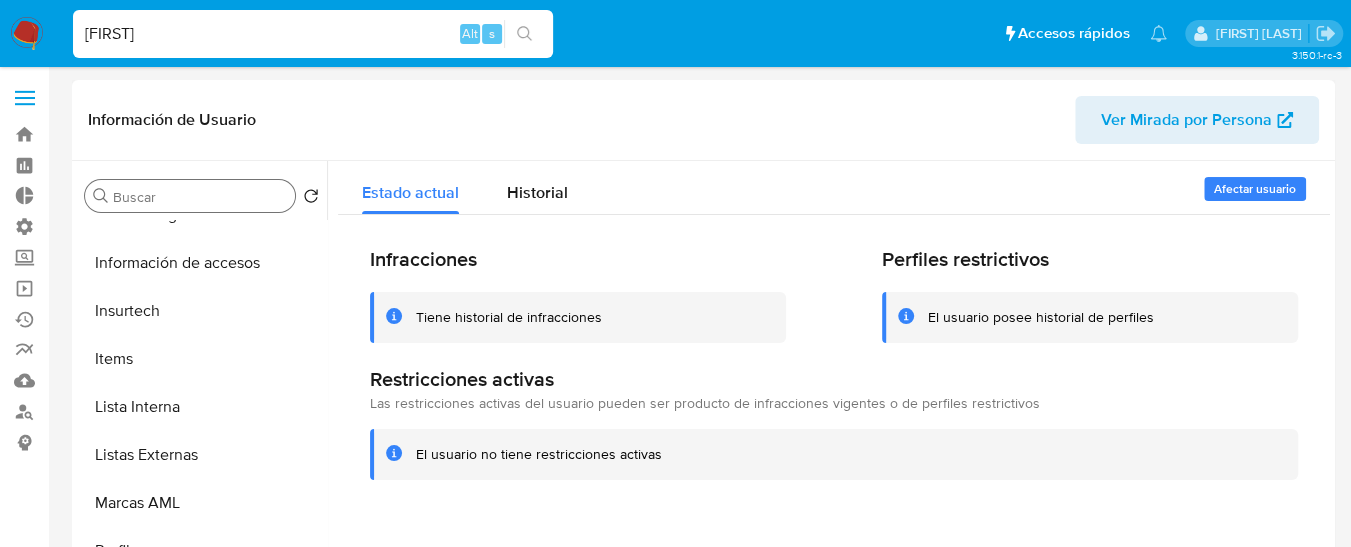 click on "Buscar" at bounding box center [200, 197] 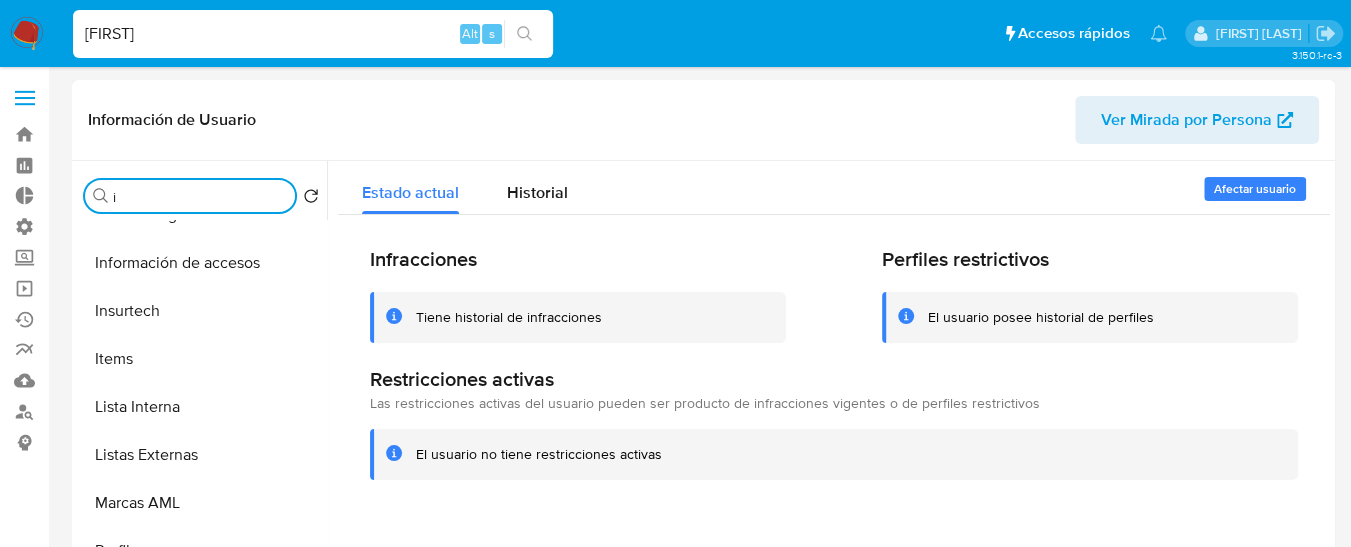 scroll, scrollTop: 0, scrollLeft: 0, axis: both 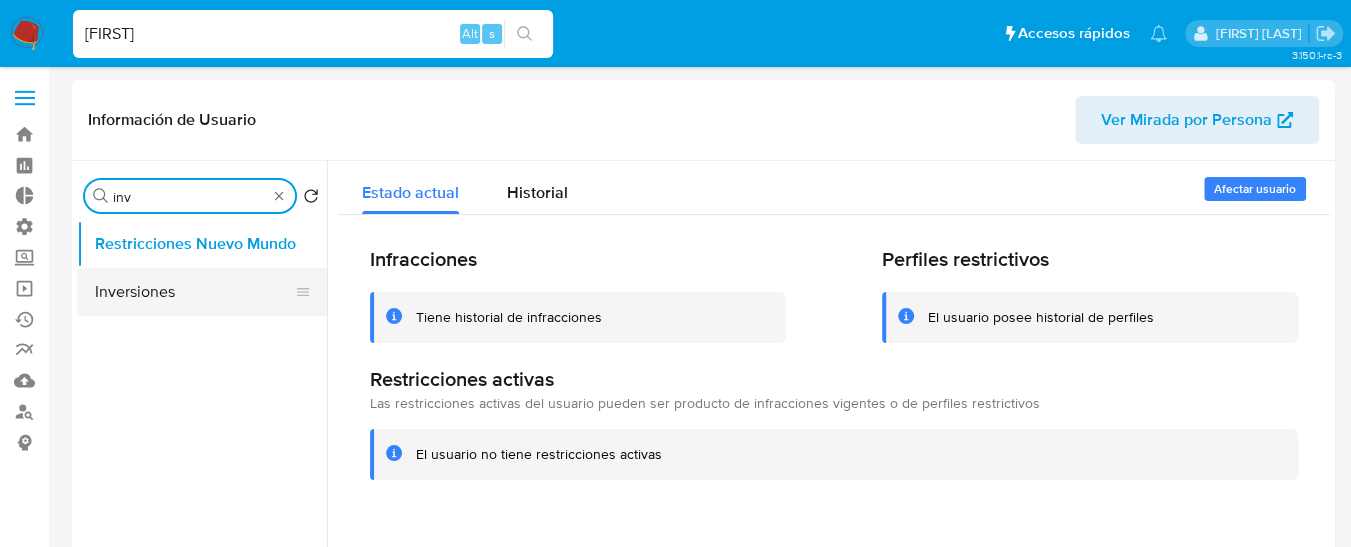 type on "inv" 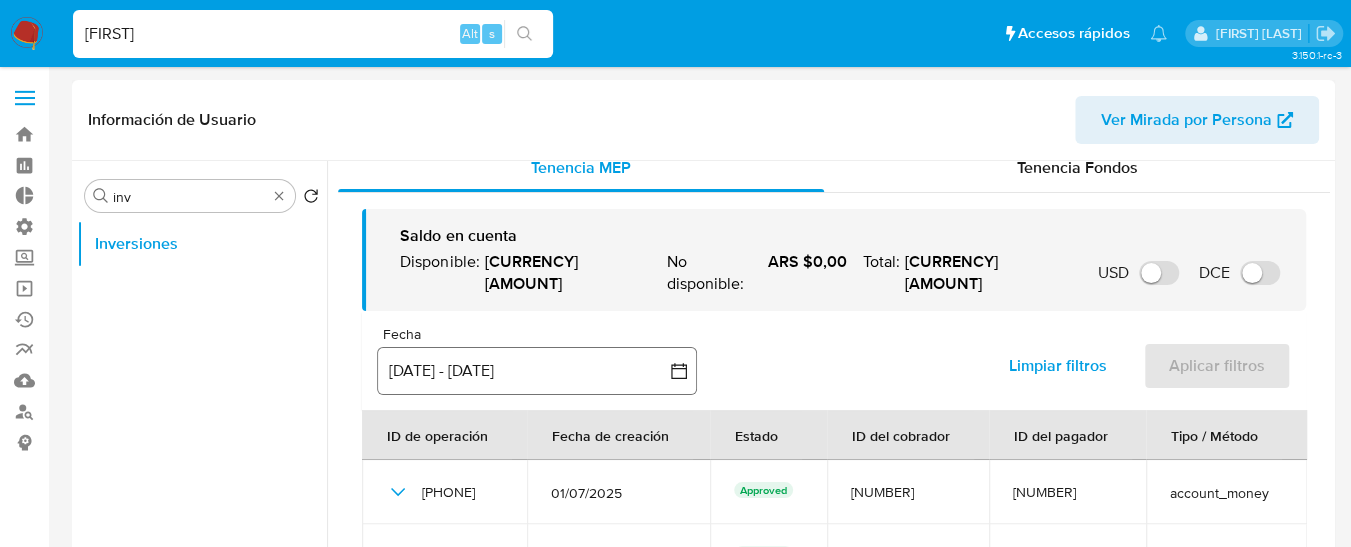 scroll, scrollTop: 21, scrollLeft: 0, axis: vertical 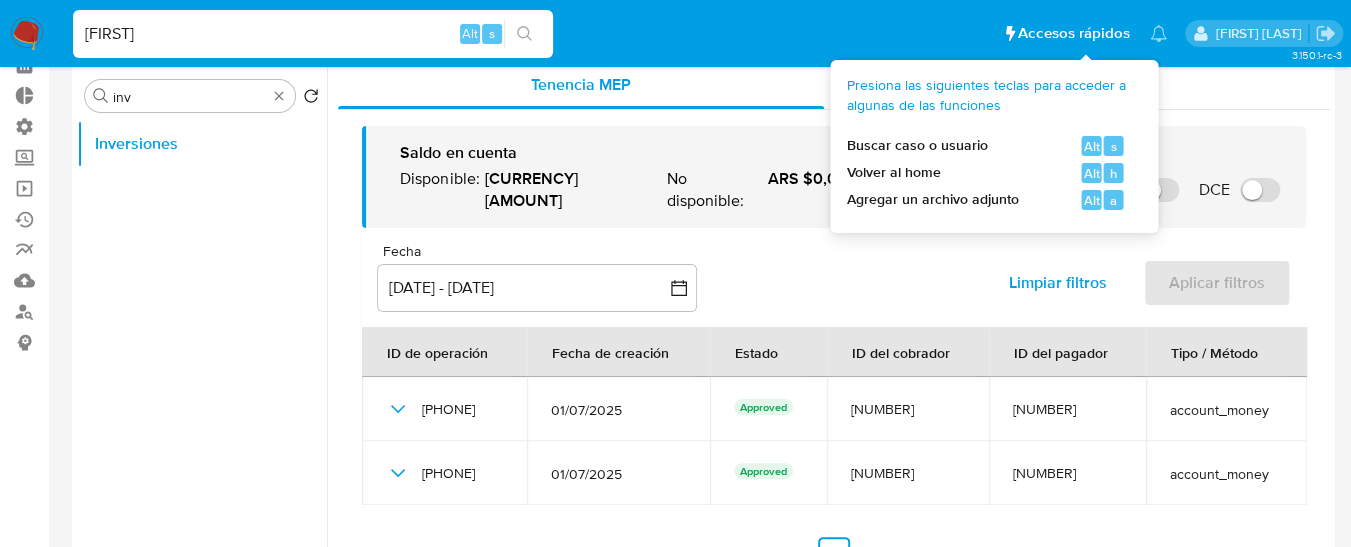 click on "Presiona las siguientes teclas para acceder a algunas de las funciones" at bounding box center [986, 95] 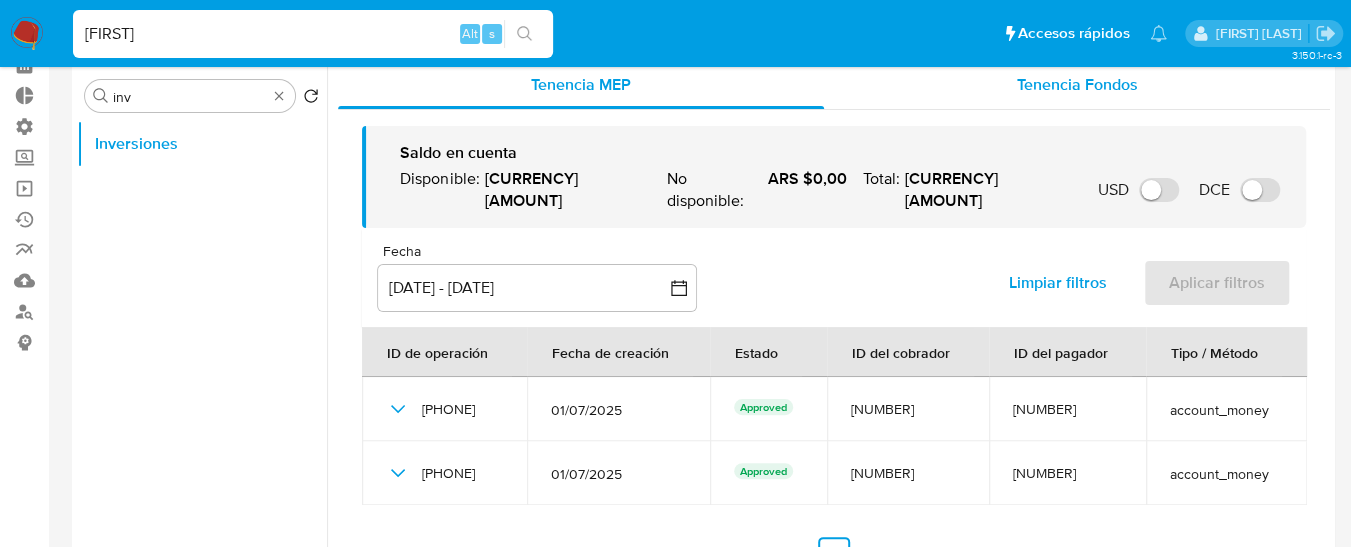 click on "Tenencia Fondos" at bounding box center (1076, 84) 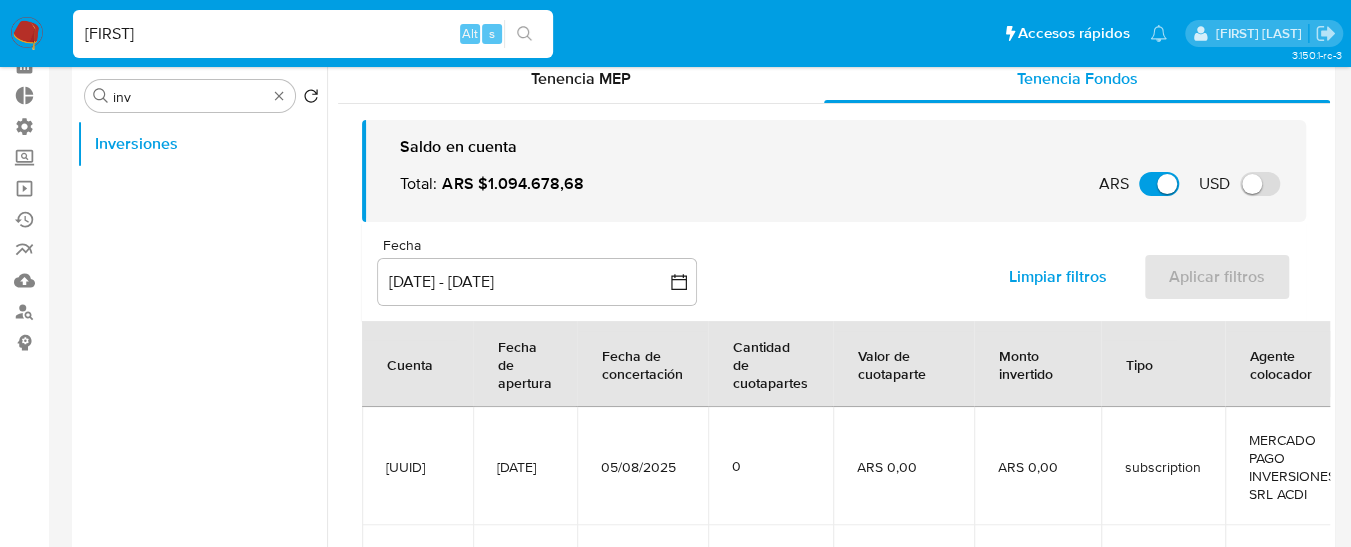 scroll, scrollTop: 0, scrollLeft: 0, axis: both 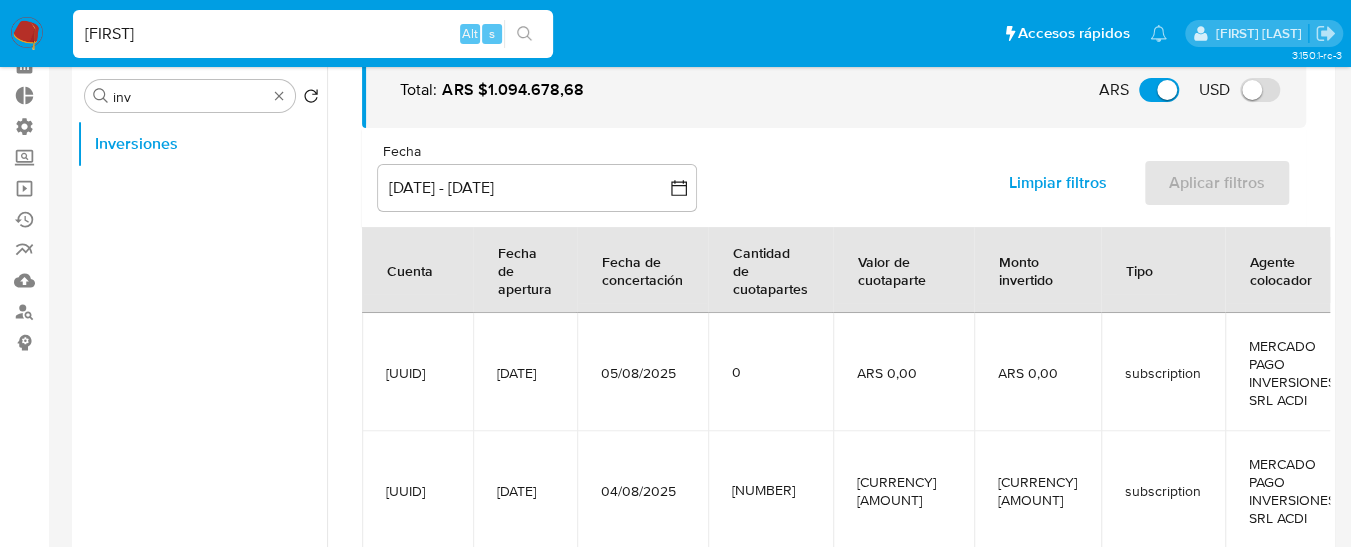 type 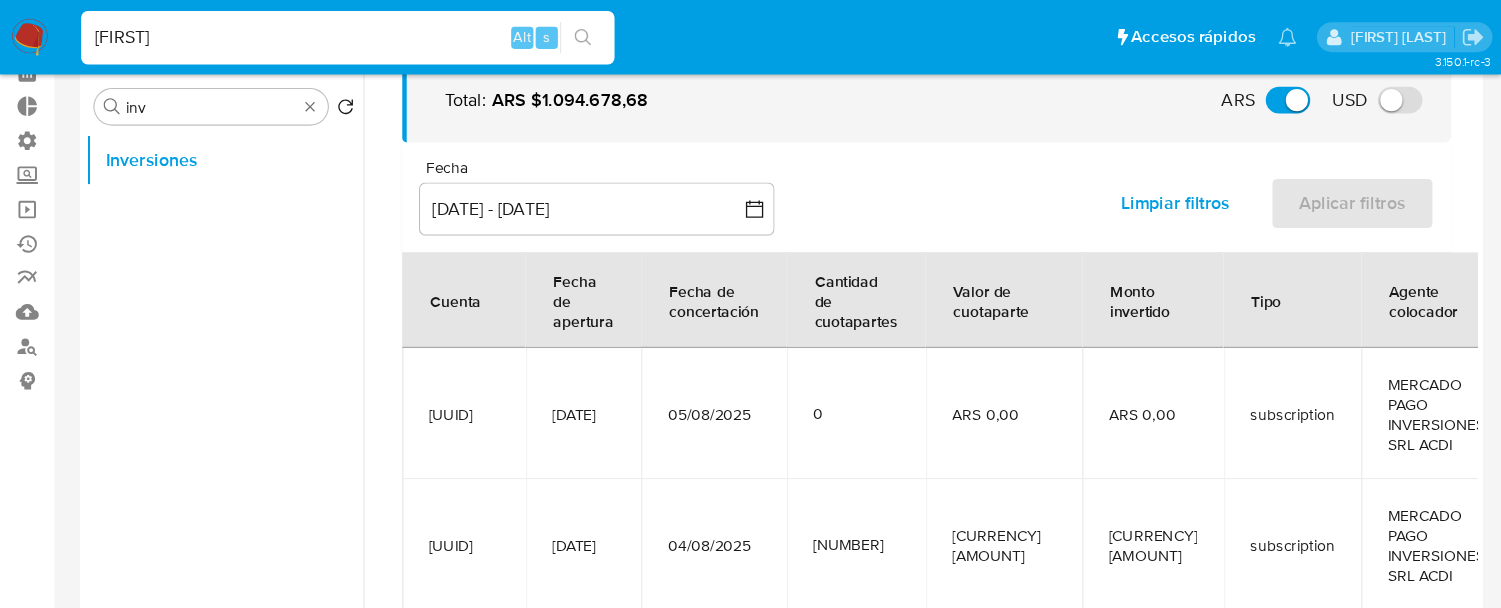 scroll, scrollTop: 100, scrollLeft: 0, axis: vertical 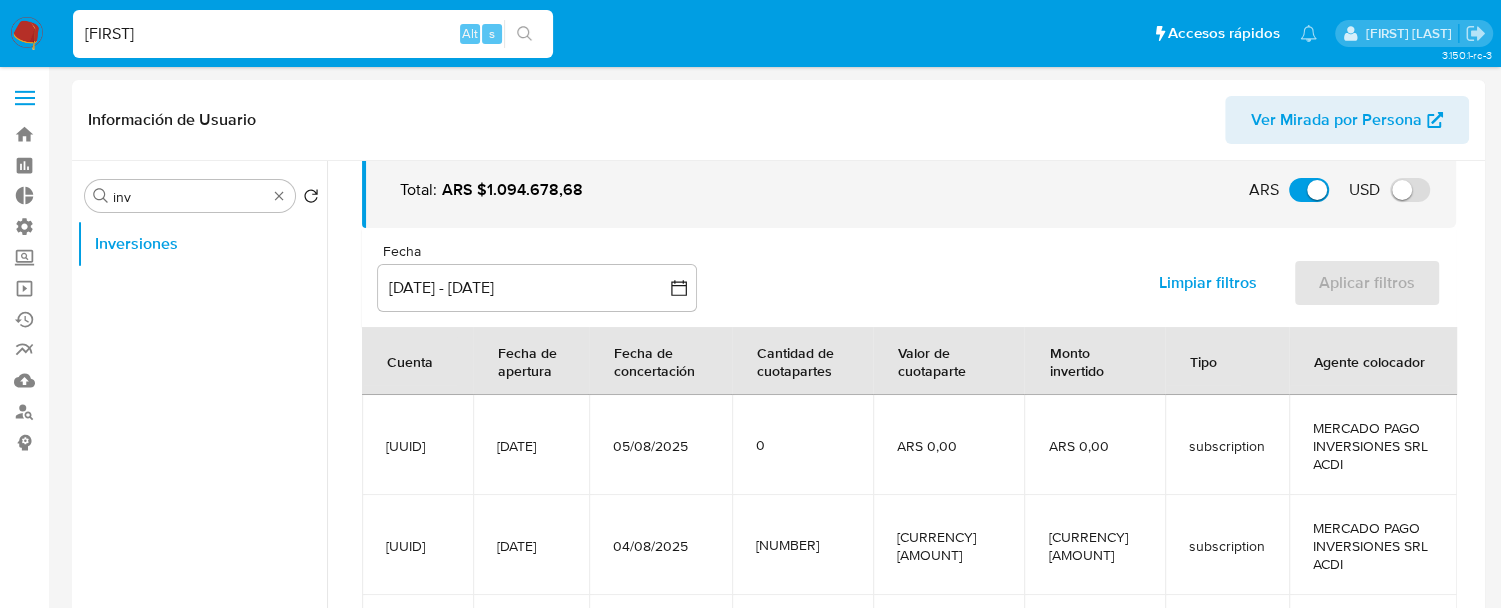 click at bounding box center [25, 98] 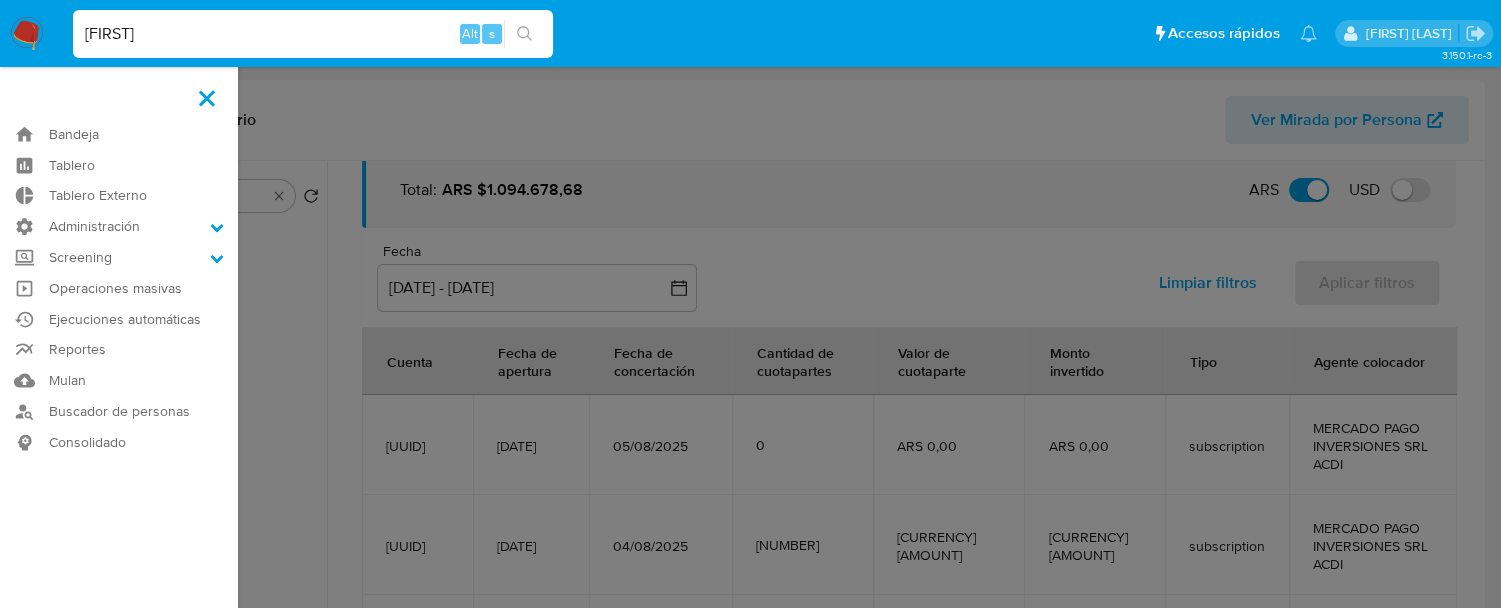 click on "Bandeja Tablero Tablero Externo Administración Reglas Roles Usuarios Equipos Configuración de Casos Screening Administrador de Listas Screening por Frecuencia Búsqueda en Listas Watchlist Operaciones masivas Ejecuciones automáticas Reportes Mulan Buscador de personas Consolidado" at bounding box center (119, 1536) 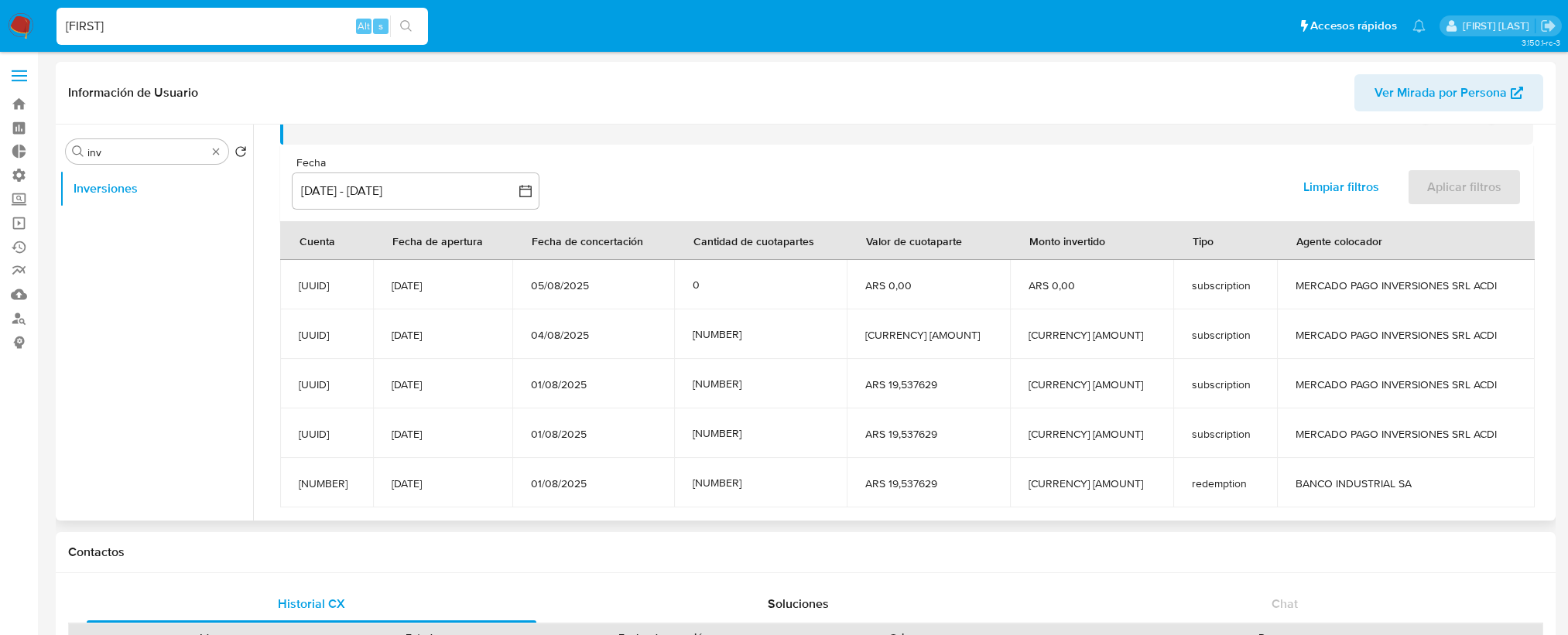 scroll, scrollTop: 74, scrollLeft: 0, axis: vertical 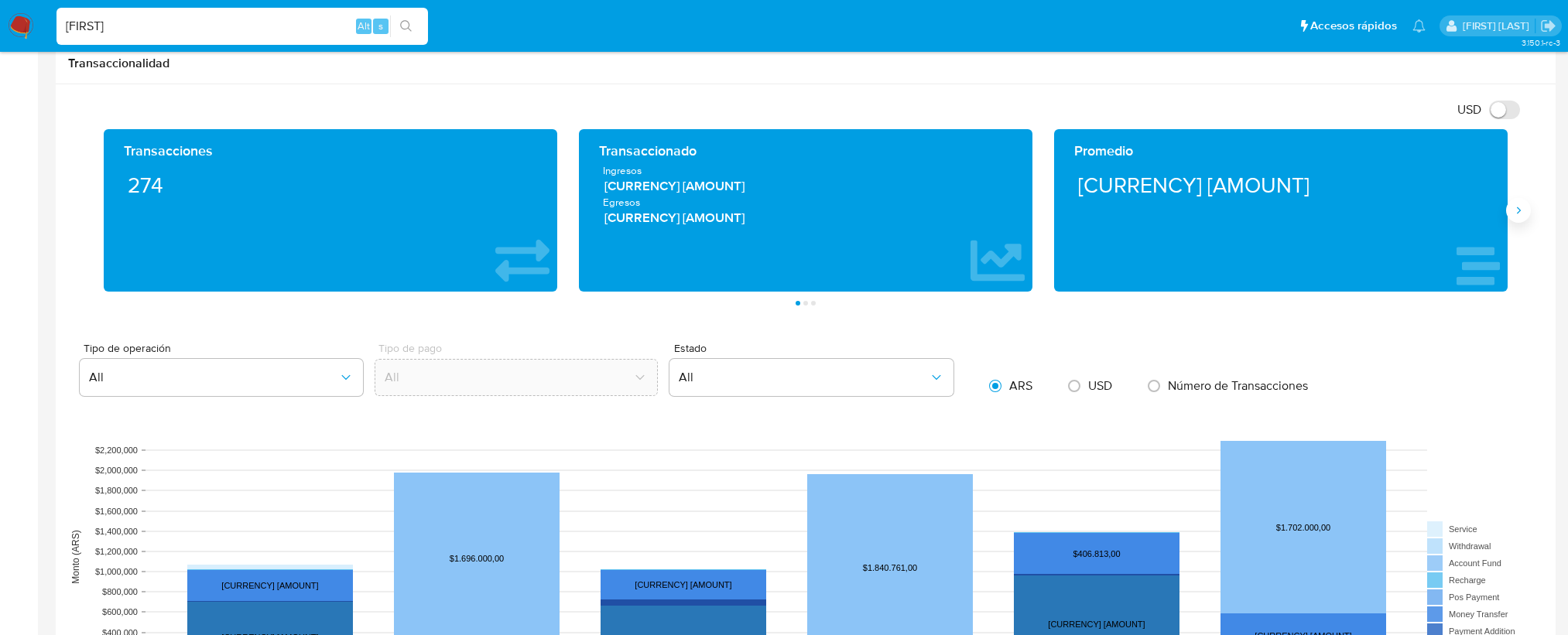 click at bounding box center [1518, 210] 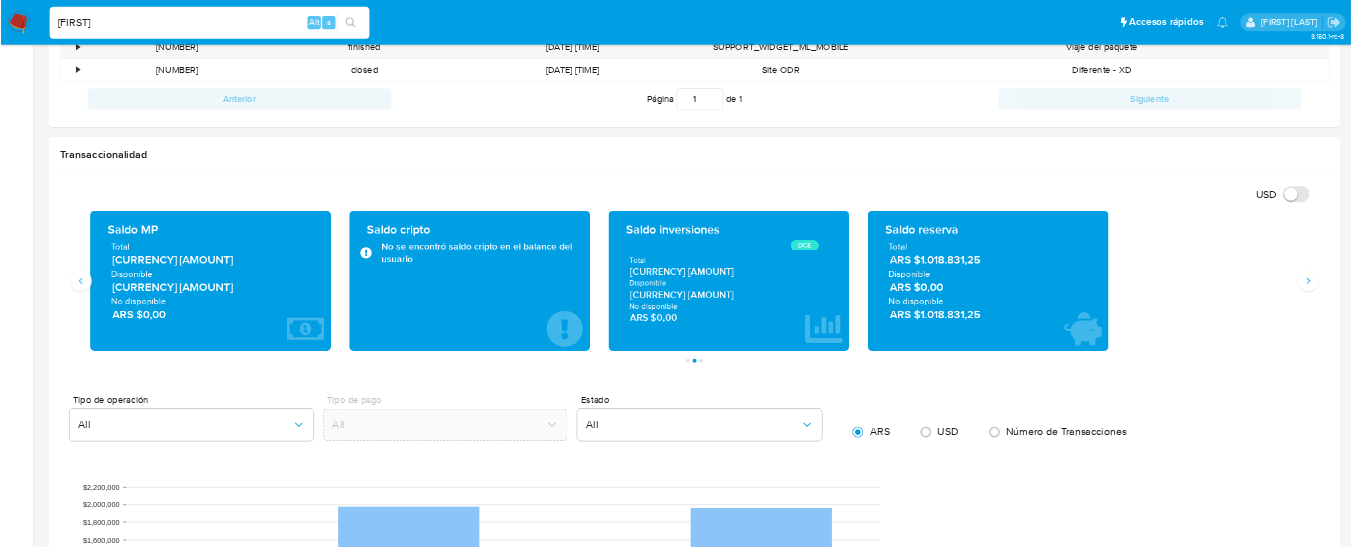 scroll, scrollTop: 855, scrollLeft: 0, axis: vertical 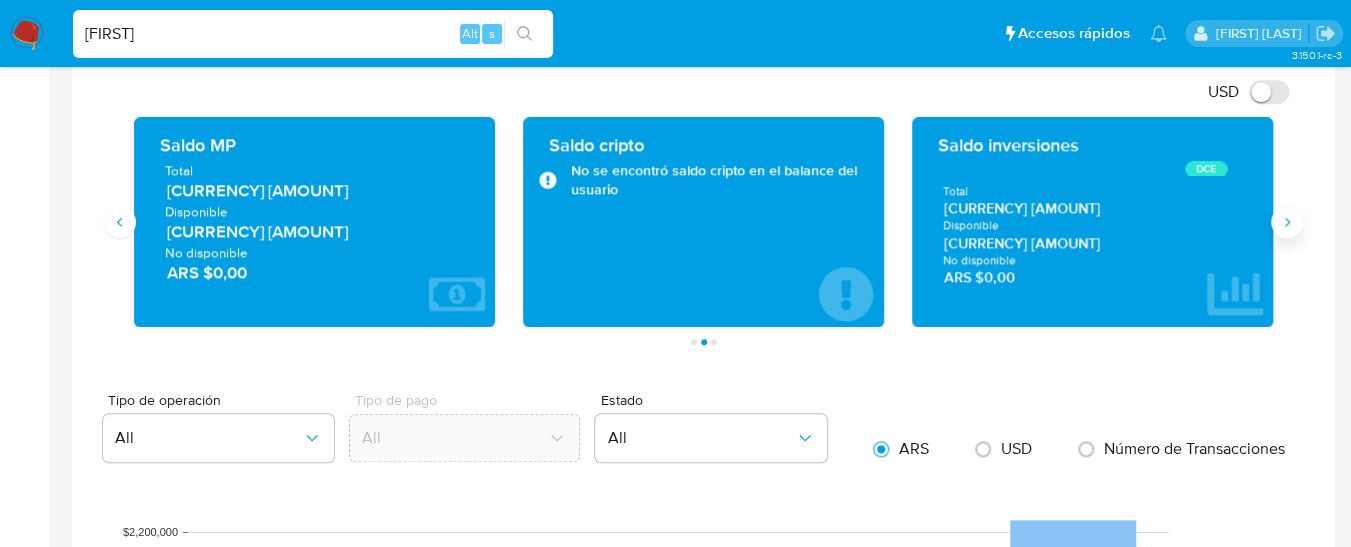 click 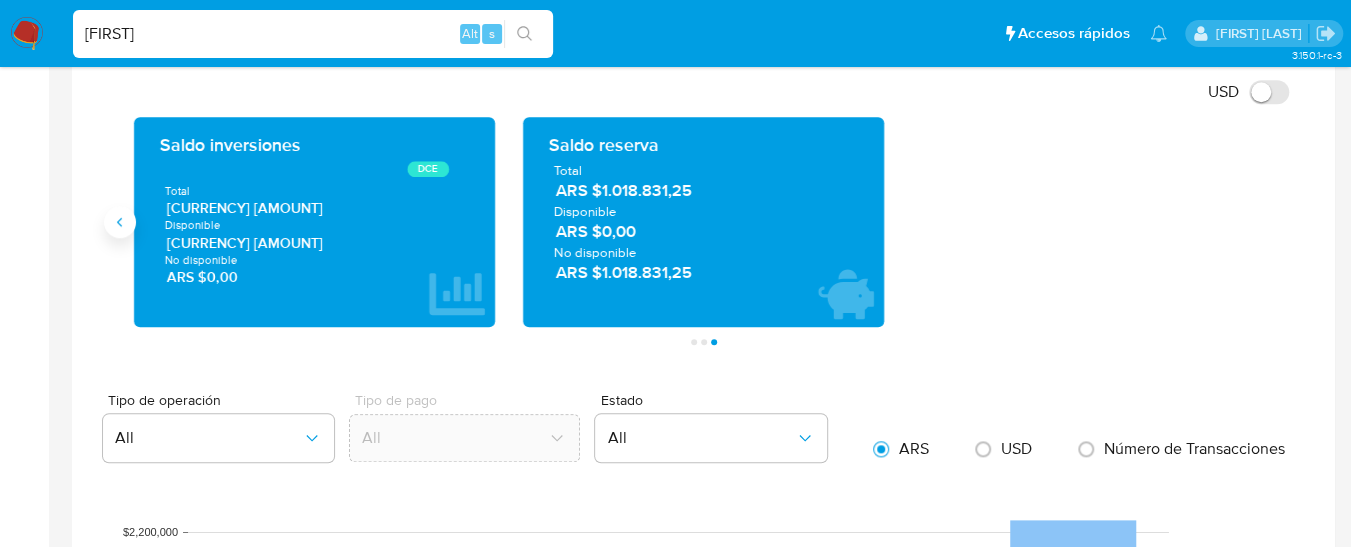 click at bounding box center (120, 222) 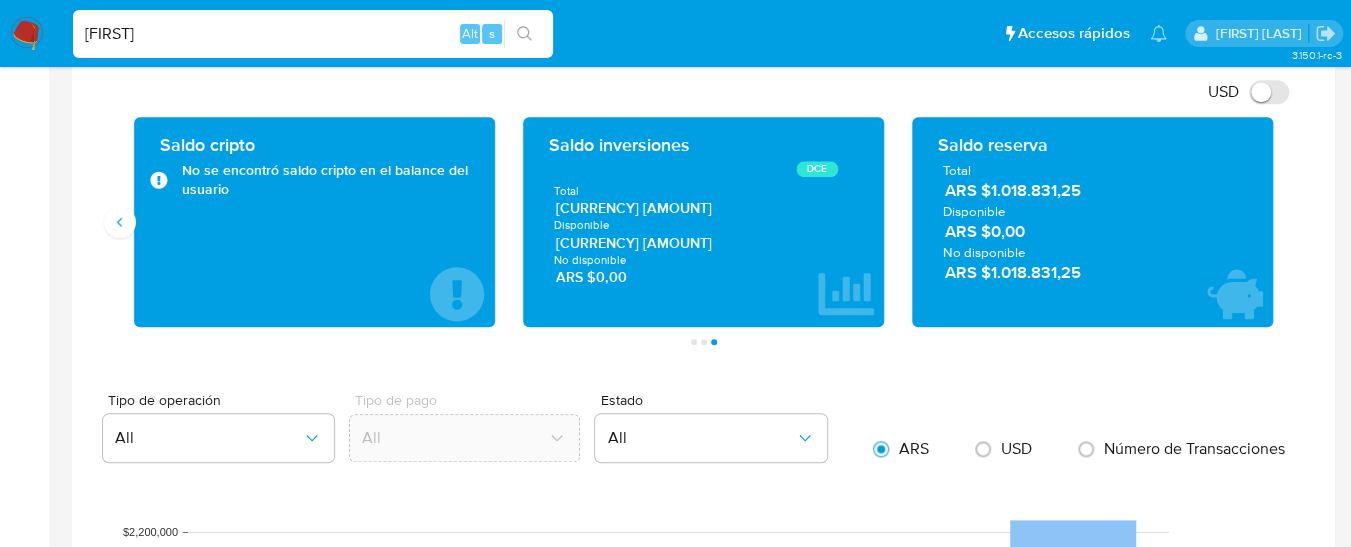 drag, startPoint x: 617, startPoint y: 217, endPoint x: 666, endPoint y: 219, distance: 49.0408 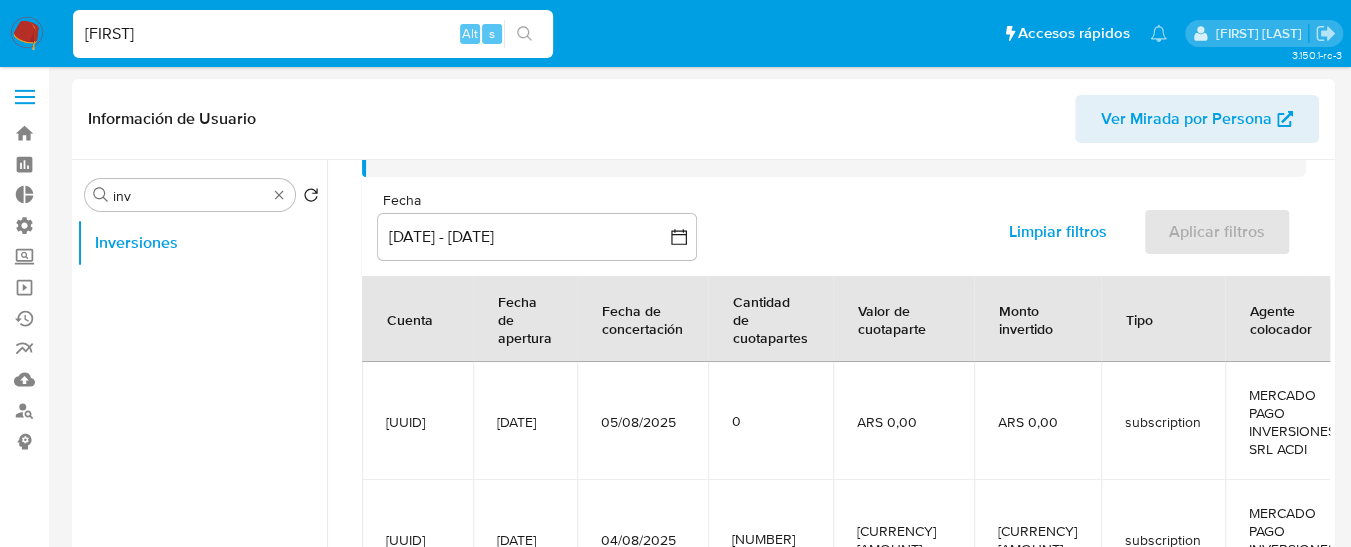 scroll, scrollTop: 0, scrollLeft: 0, axis: both 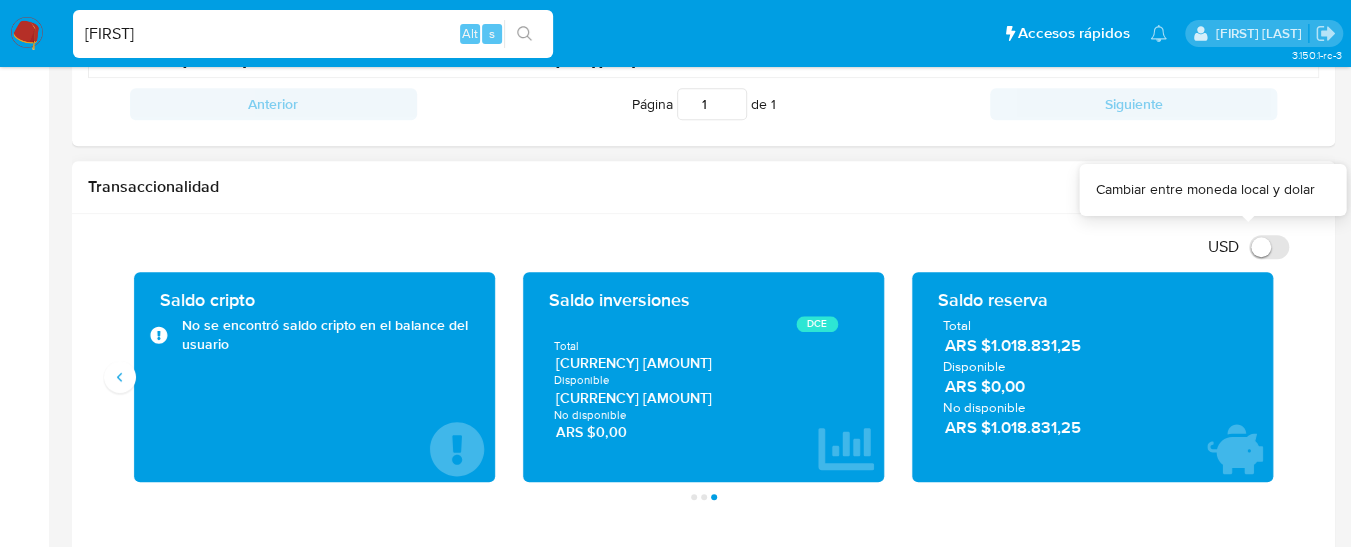 click on "USD" at bounding box center (1248, 235) 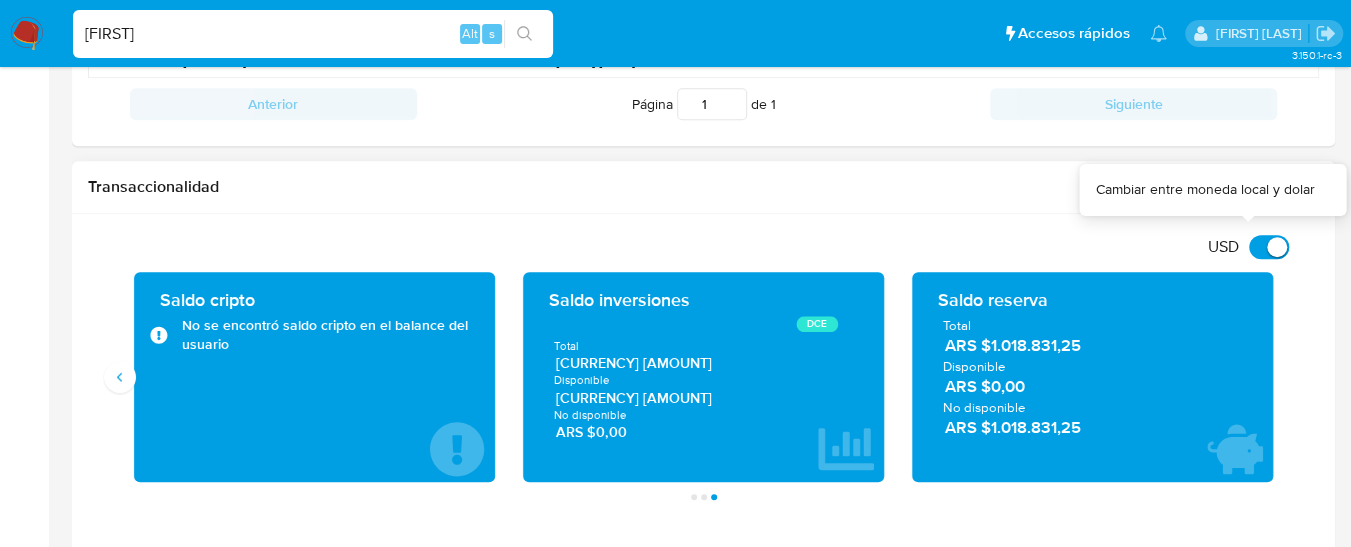 checkbox on "true" 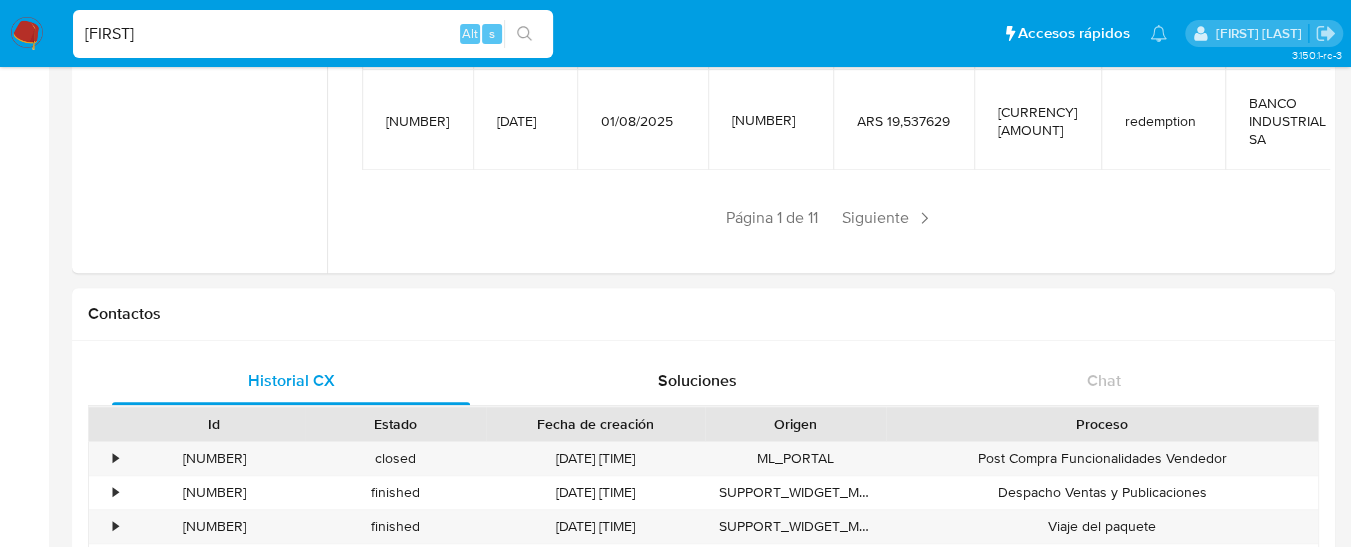 scroll, scrollTop: 0, scrollLeft: 0, axis: both 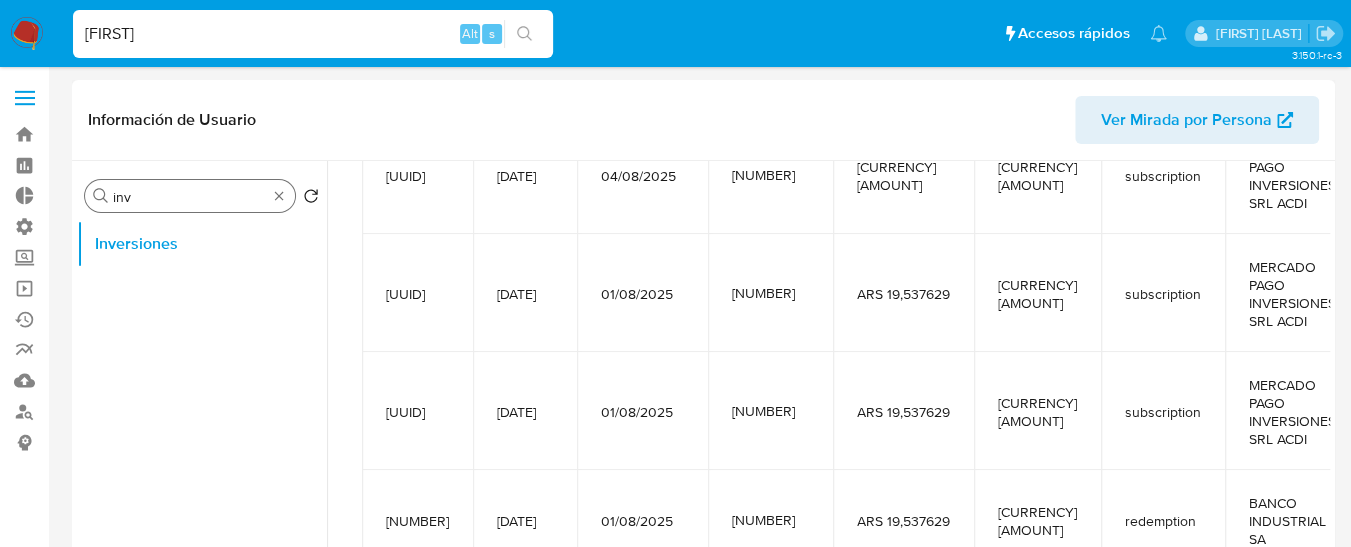 type 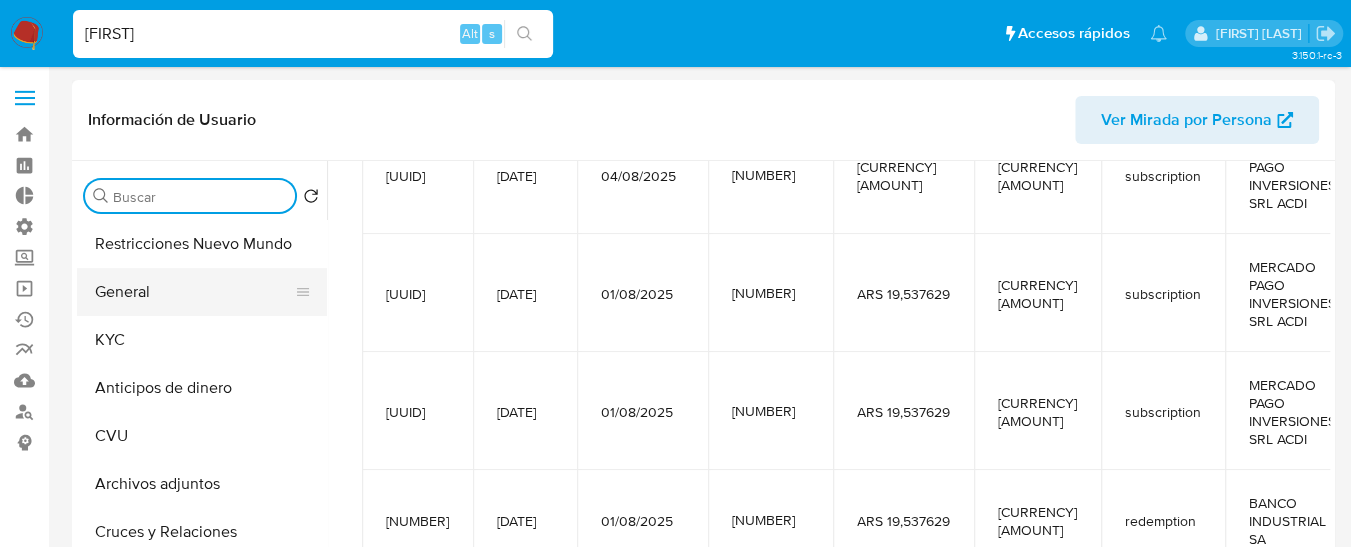 click on "General" at bounding box center (194, 292) 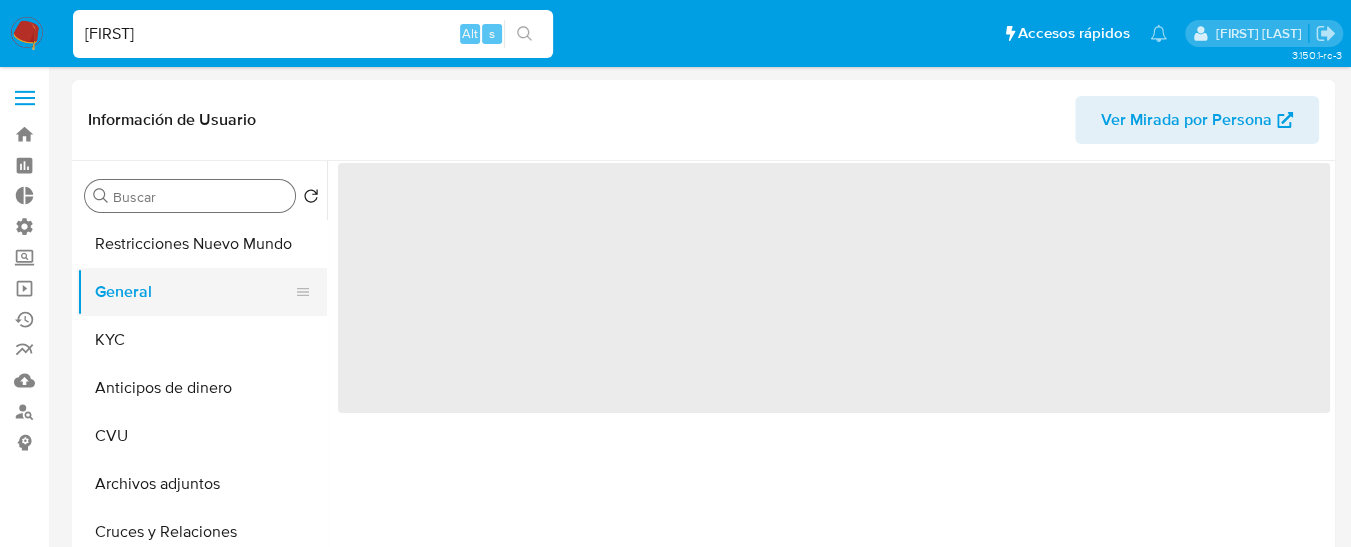 scroll, scrollTop: 0, scrollLeft: 0, axis: both 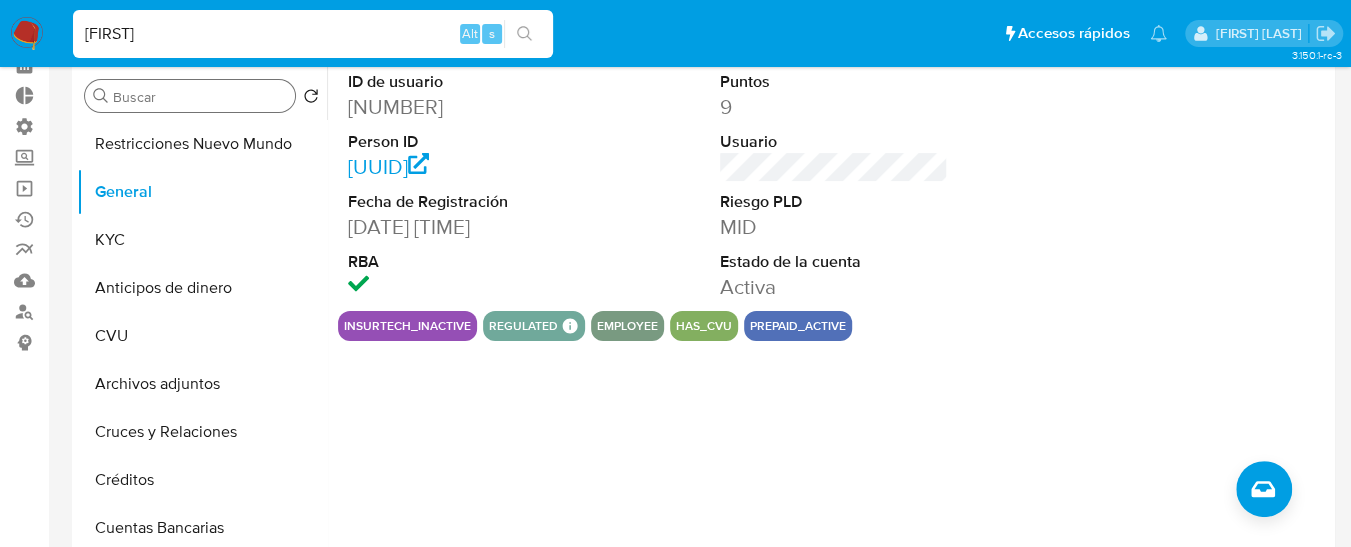 click on "ID de usuario [NUMBER] Person ID [UUID] Fecha de Registración [DATE] [TIME] RBA Puntos [NUMBER] Usuario Riesgo PLD MID Estado de la cuenta Activa insurtech_inactive regulated Regulated MLA UIF COMPLIES LEGACY Mark Id MLA_UIF Compliant is_compliant Created At [DATE]T[TIME]Z employee has_cvu prepaid_active" at bounding box center [828, 317] 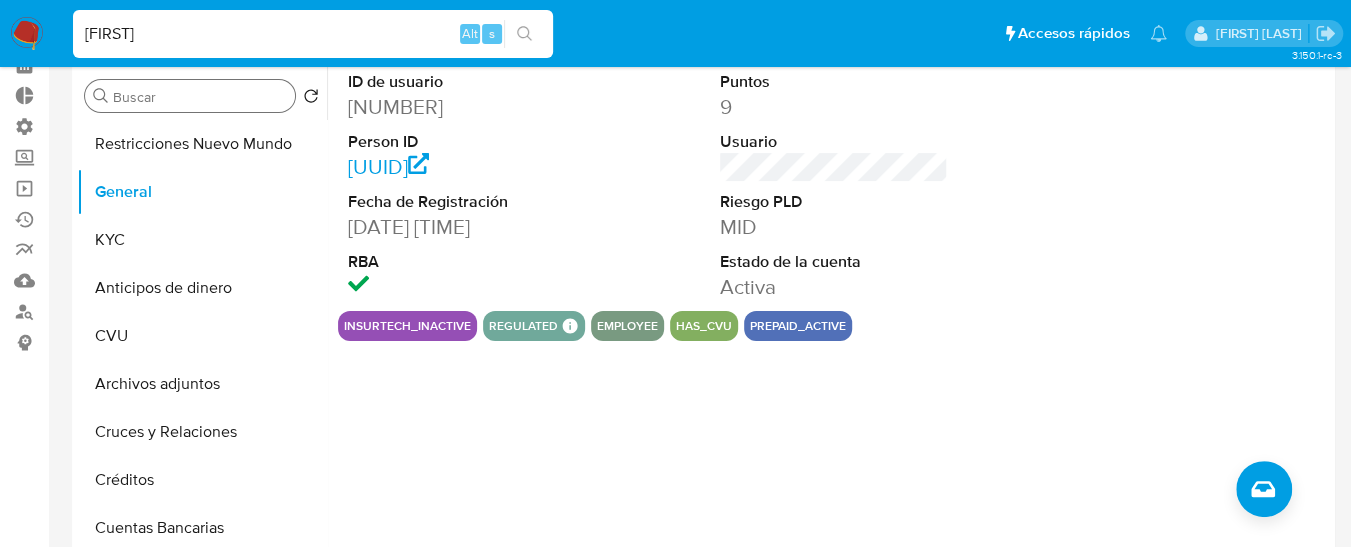 click on "[FIRST]" at bounding box center [313, 34] 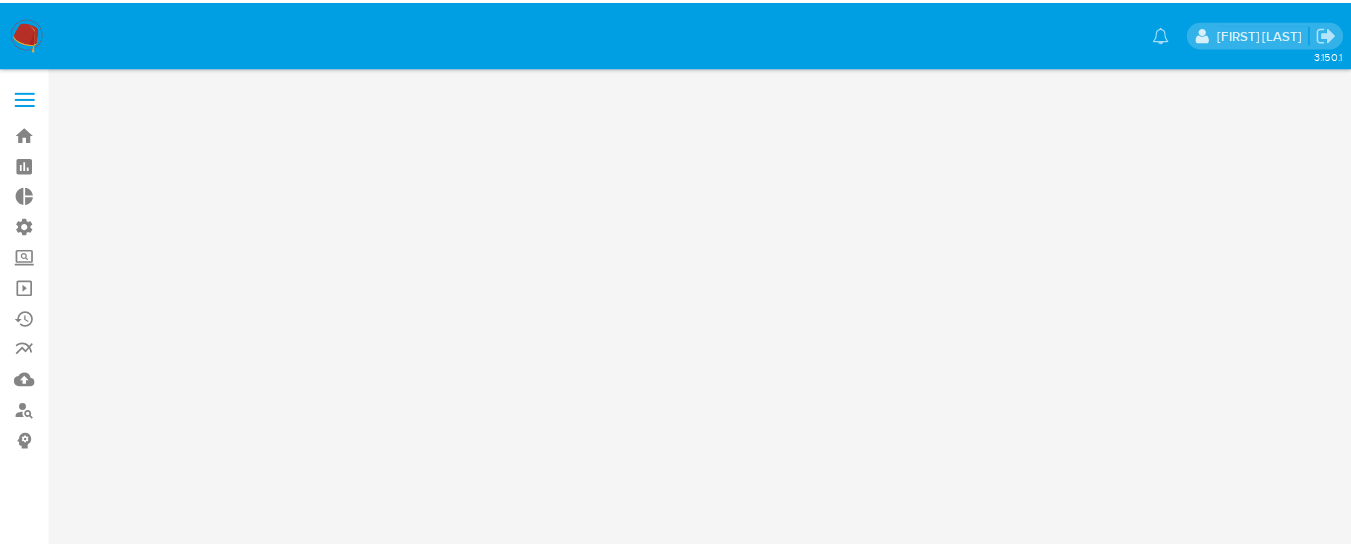scroll, scrollTop: 0, scrollLeft: 0, axis: both 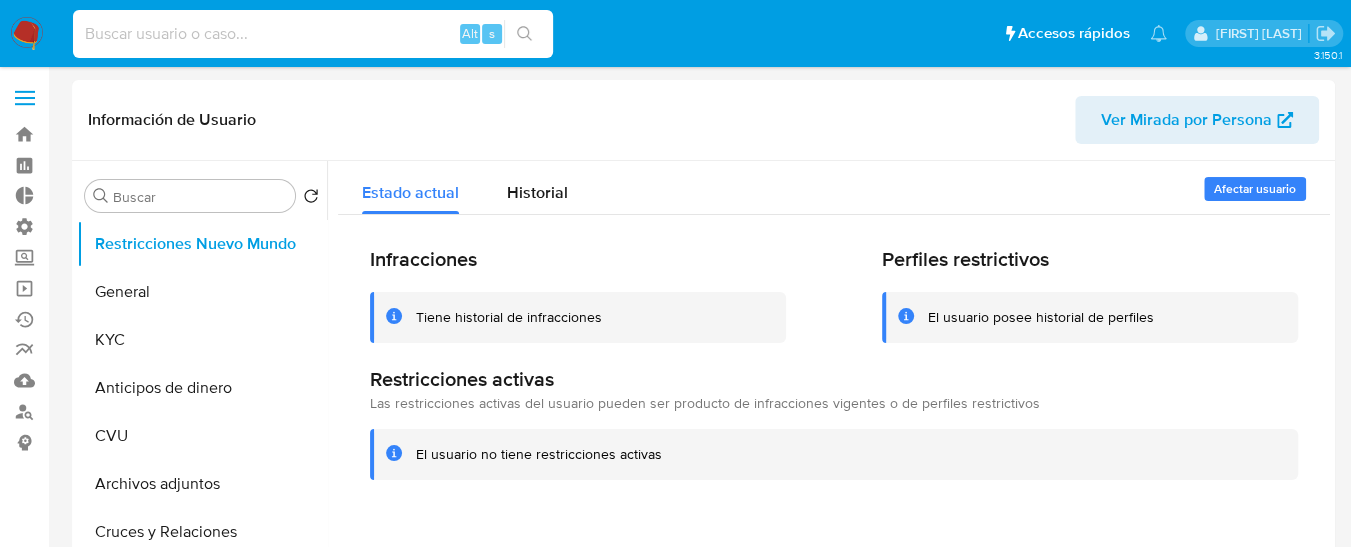 click at bounding box center (313, 34) 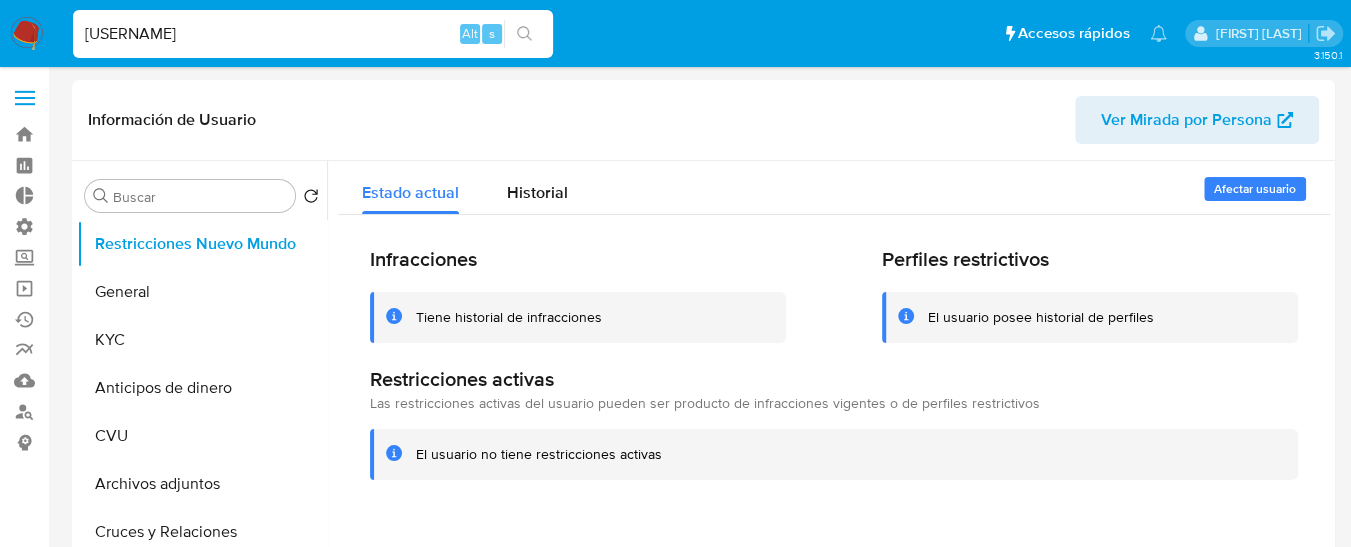 type on "[FIRST]" 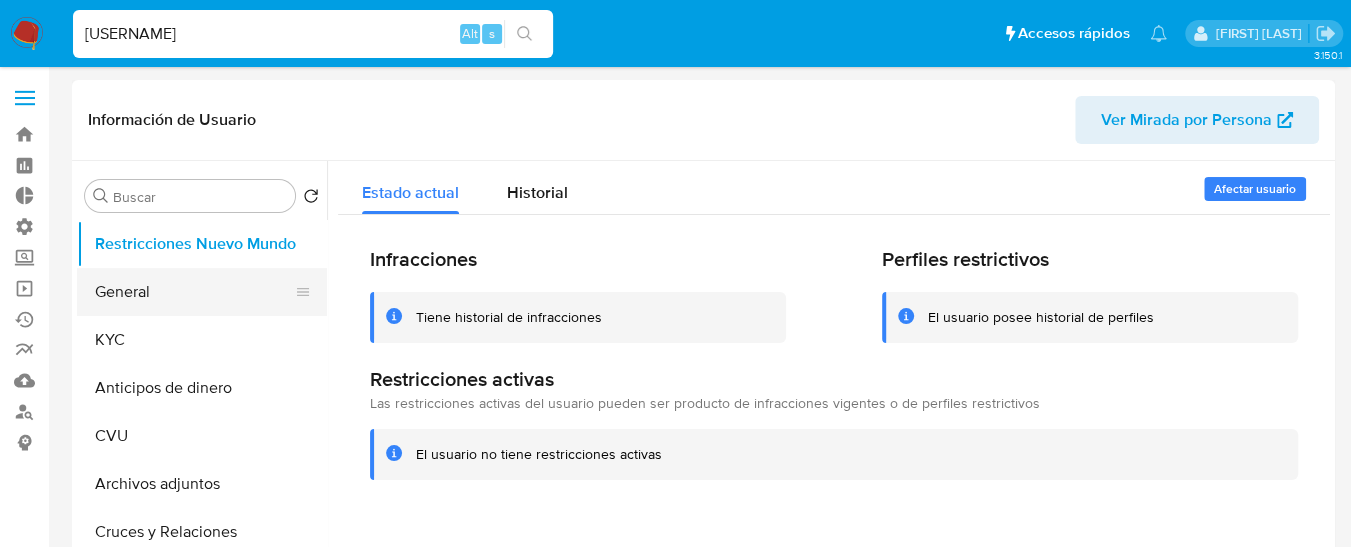 click on "General" at bounding box center [194, 292] 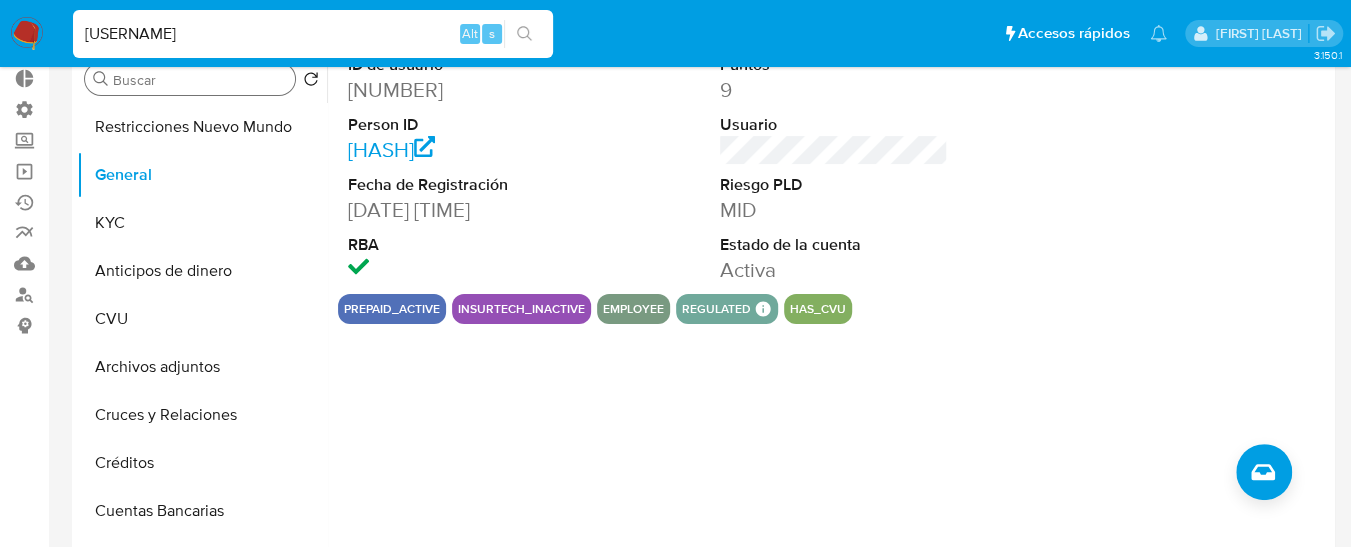 scroll, scrollTop: 100, scrollLeft: 0, axis: vertical 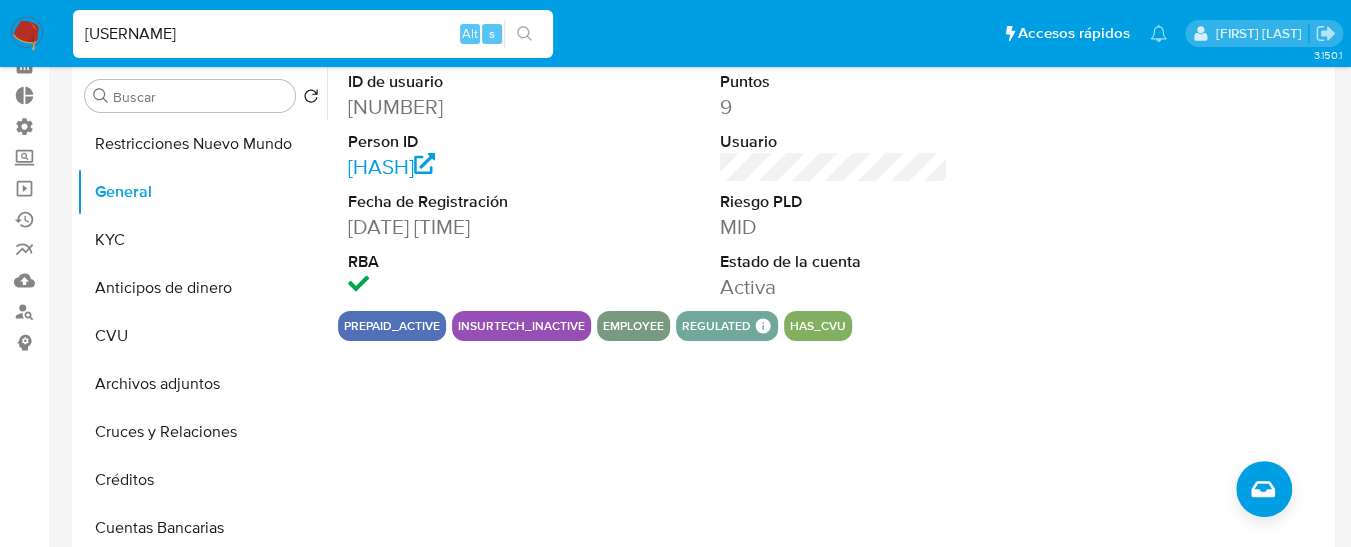 click on "[FIRST]" at bounding box center (313, 34) 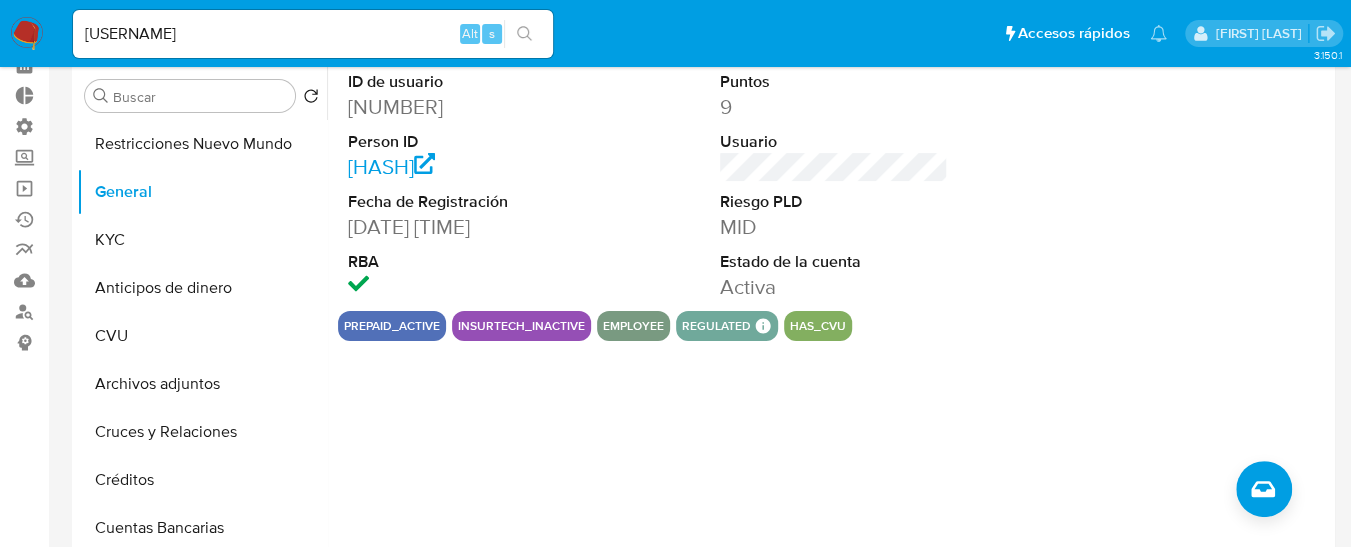 click on "ID de usuario 223314621 Person ID bd5911822bcae9b201ee48fa79c6f9c8 Fecha de Registración 01/08/2016 20:11:44 RBA Puntos 9 Usuario Riesgo PLD MID Estado de la cuenta Activa prepaid_active insurtech_inactive employee regulated   Regulated MLA UIF COMPLIES LEGACY Mark Id MLA_UIF Compliant is_compliant Created At 2022-01-24T01:40:02Z has_cvu" at bounding box center [828, 317] 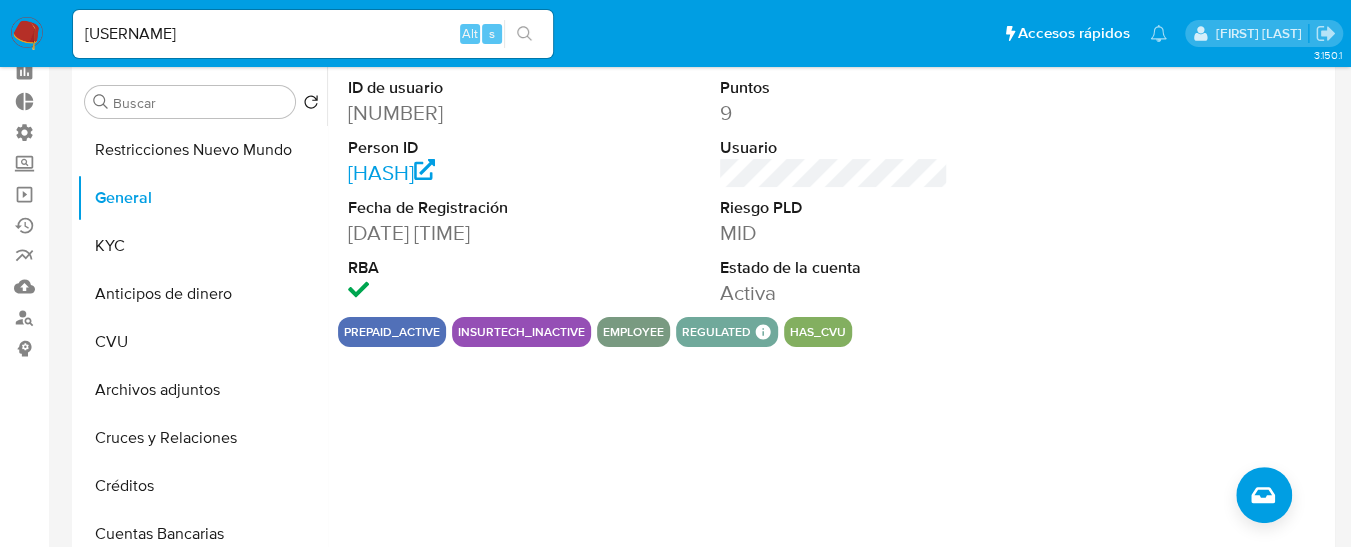 scroll, scrollTop: 0, scrollLeft: 0, axis: both 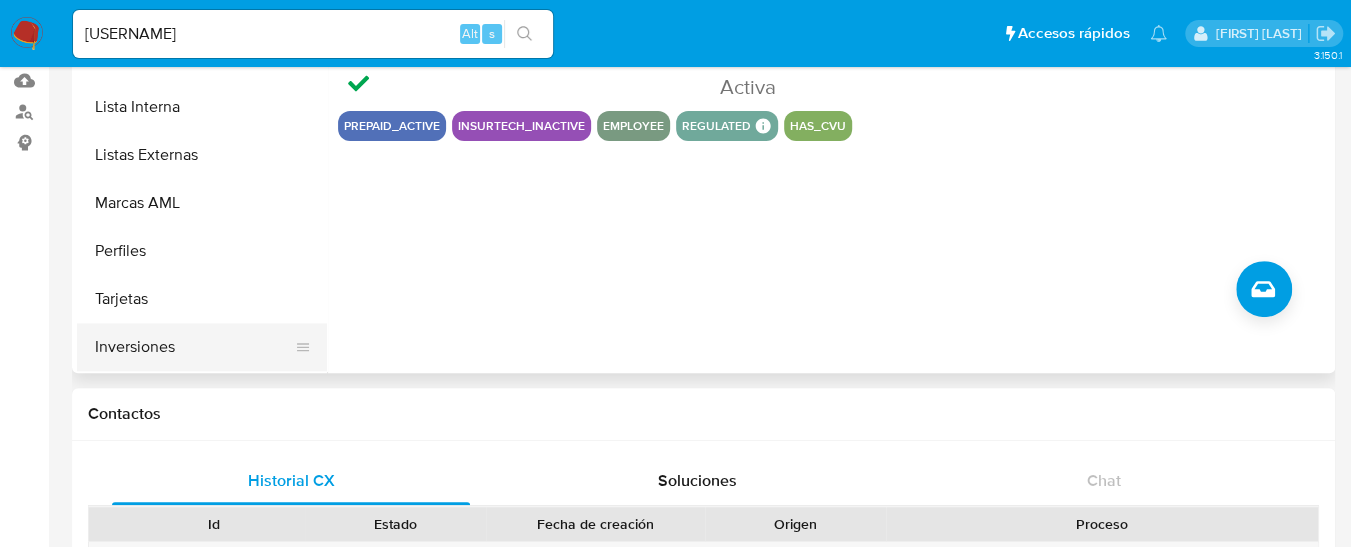click on "Inversiones" at bounding box center (194, 347) 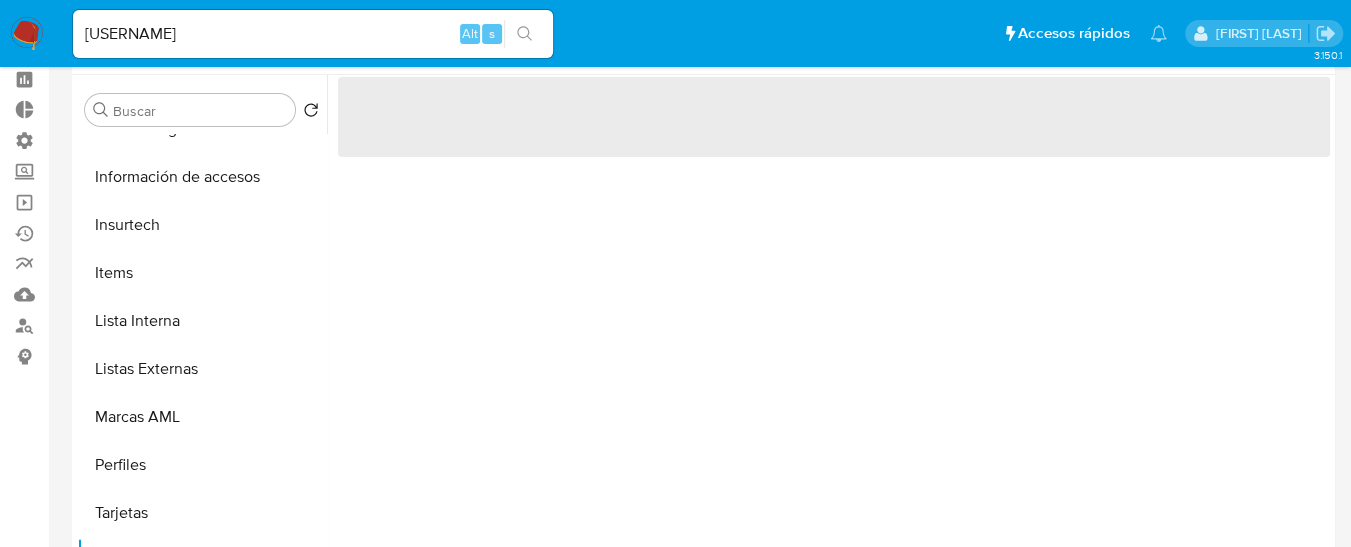 scroll, scrollTop: 0, scrollLeft: 0, axis: both 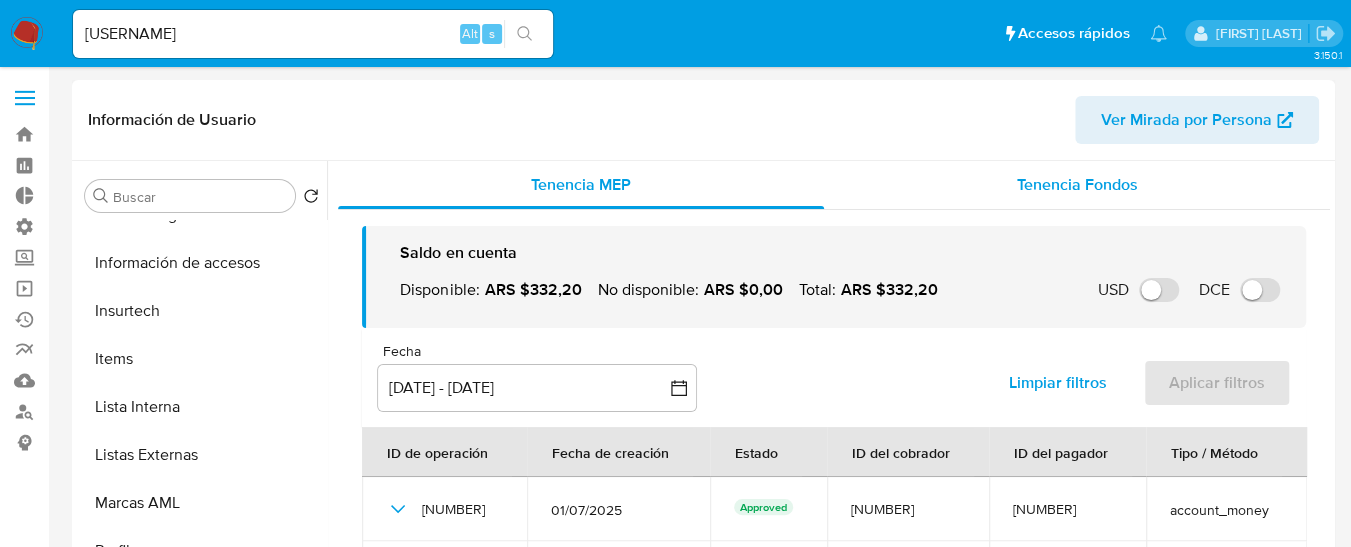 click on "Tenencia Fondos" at bounding box center (1076, 184) 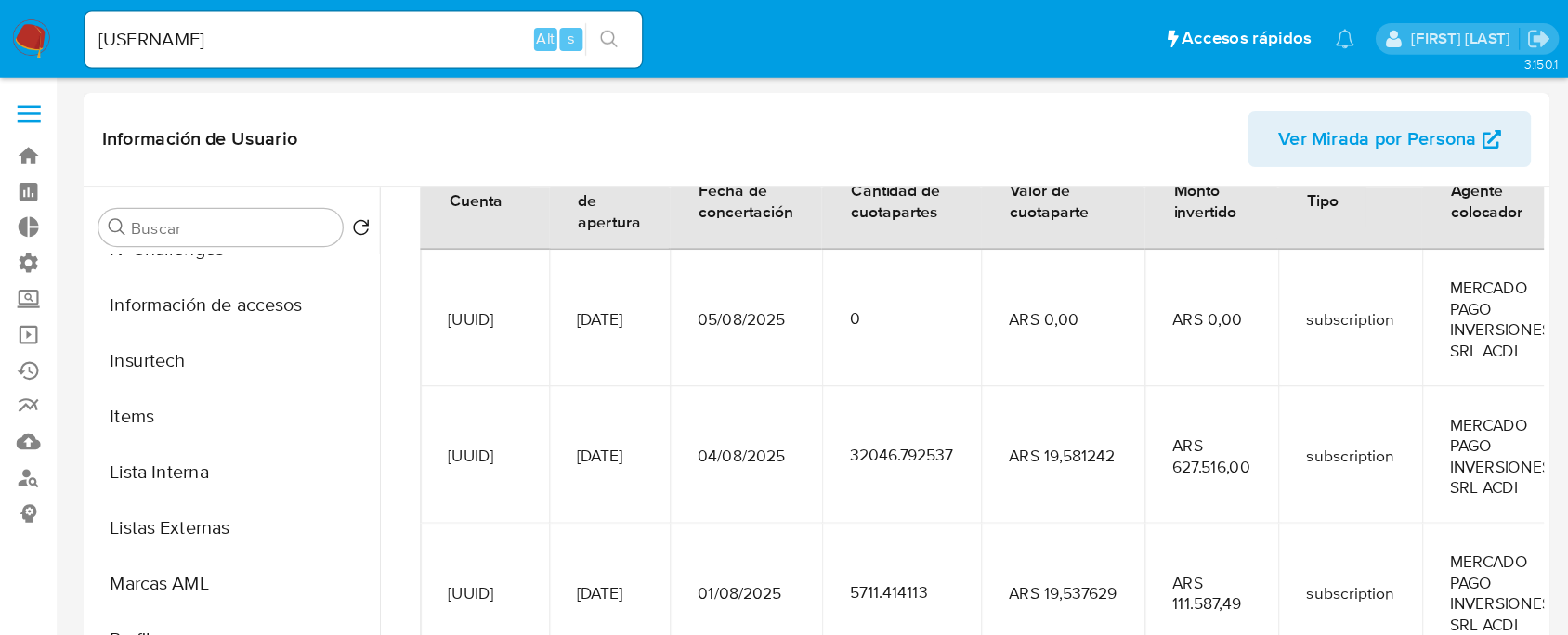 scroll, scrollTop: 279, scrollLeft: 0, axis: vertical 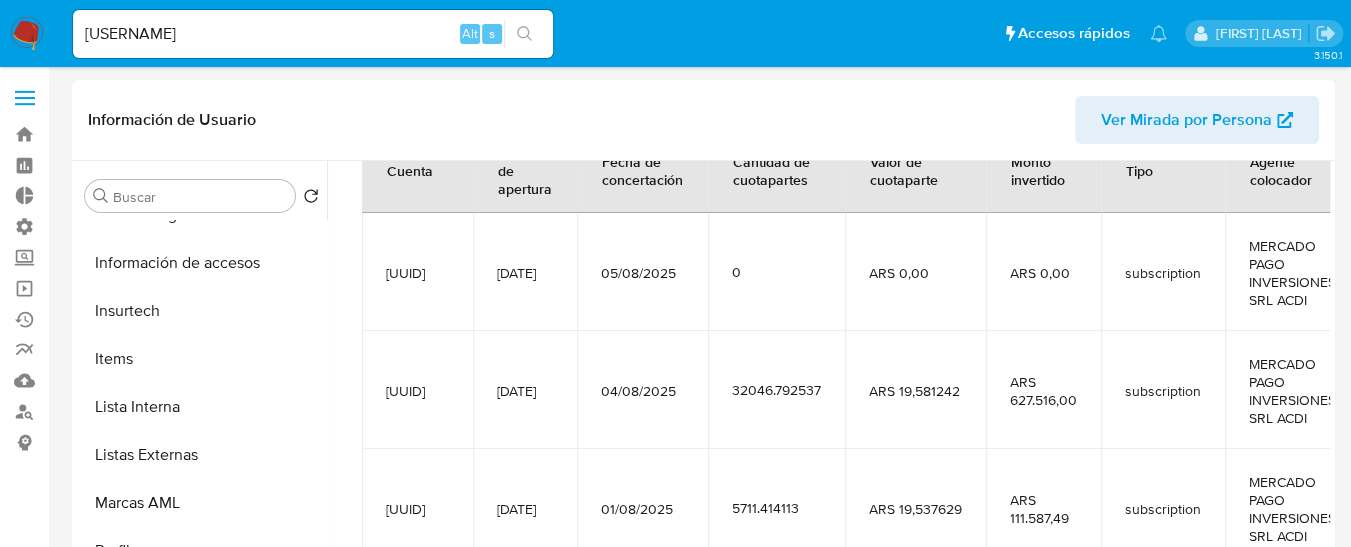 type 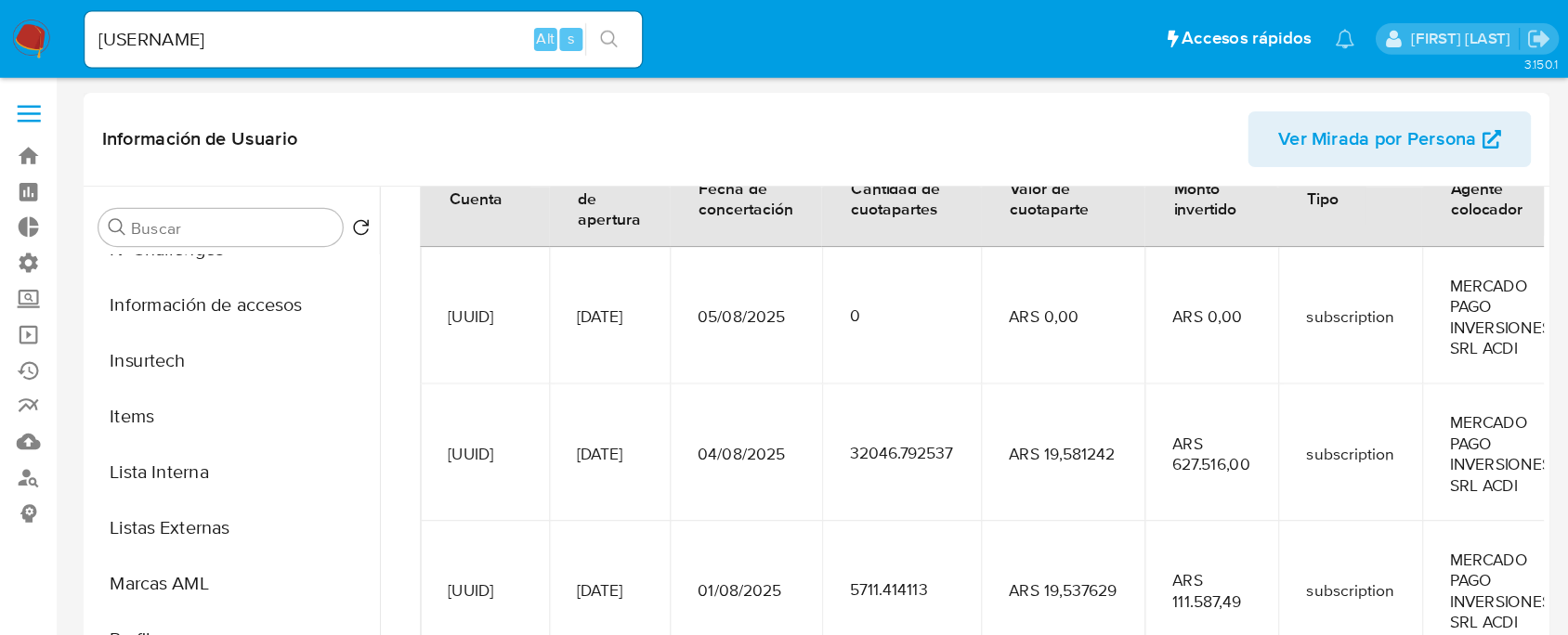 scroll, scrollTop: 828, scrollLeft: 0, axis: vertical 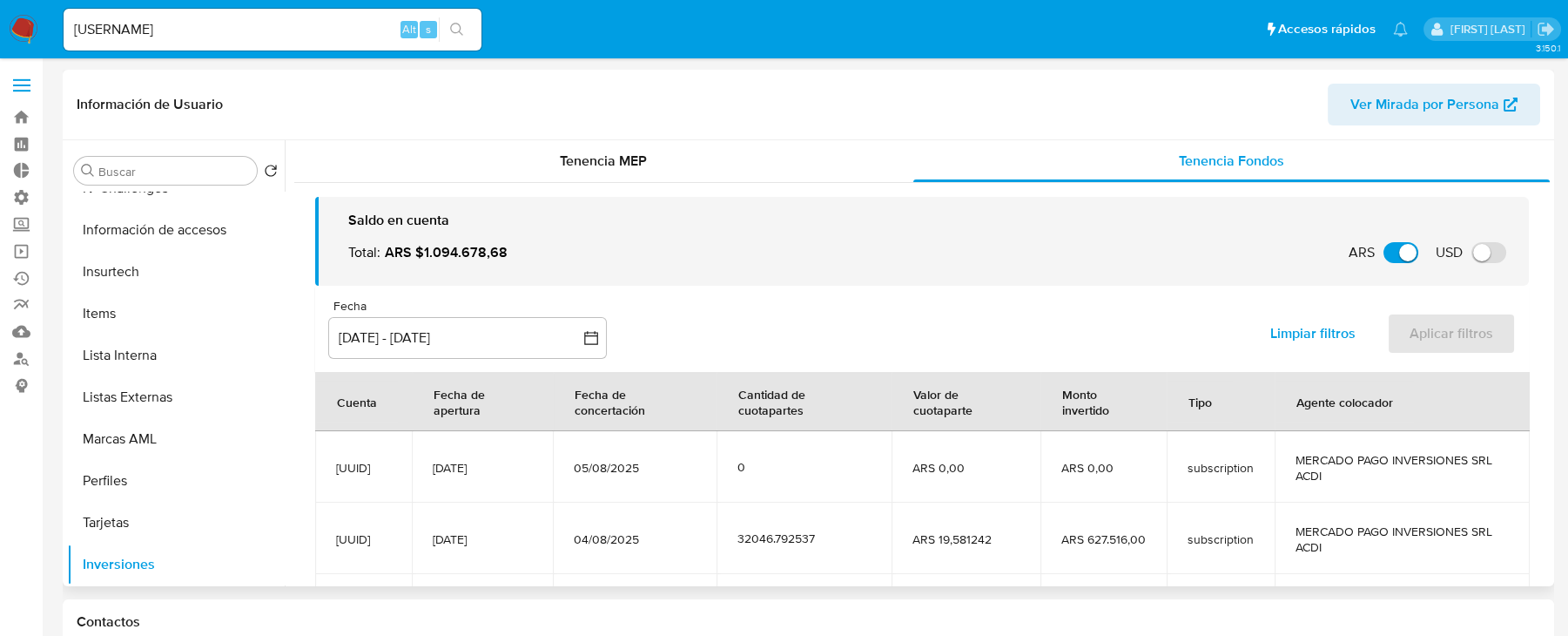 click on "Saldo en cuenta Total : ARS $1.094.678,68 ARS   Cambiar entre moneda local y ARS USD   Cambiar entre moneda local y USD" at bounding box center [922, 241] 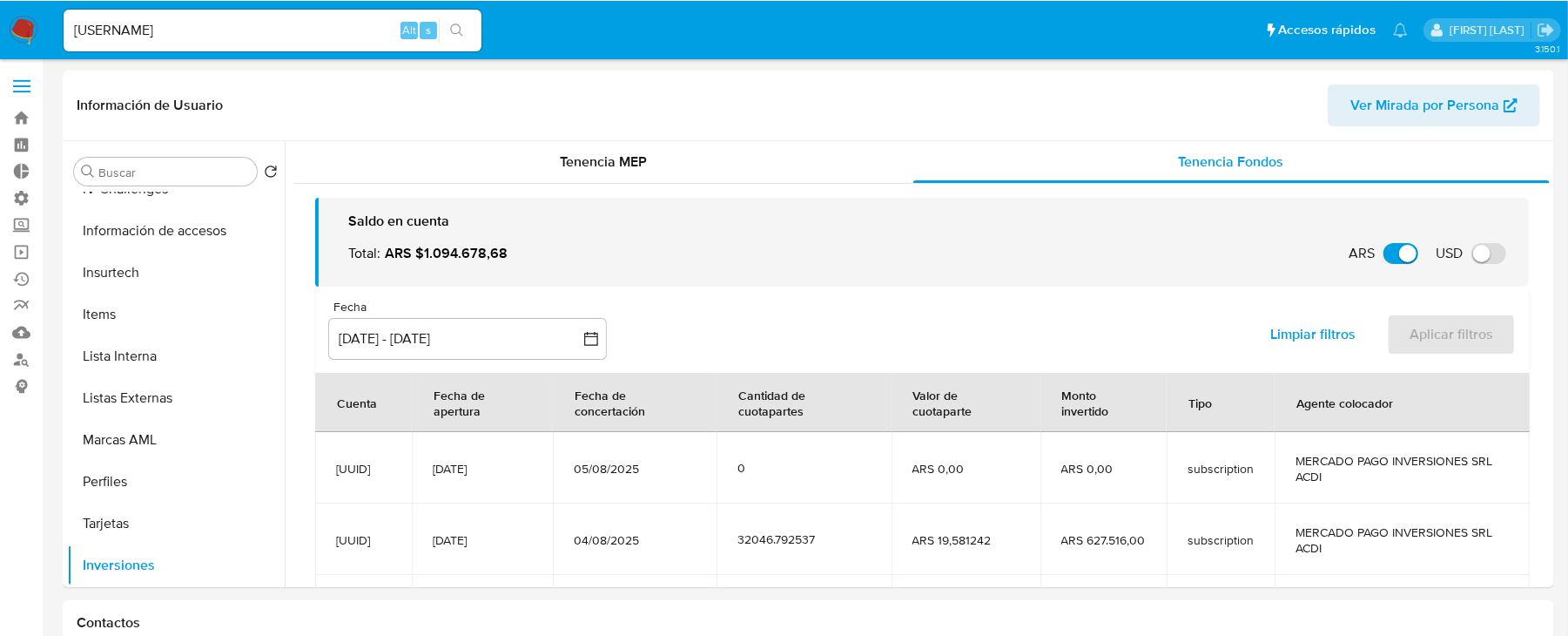 scroll, scrollTop: 777, scrollLeft: 0, axis: vertical 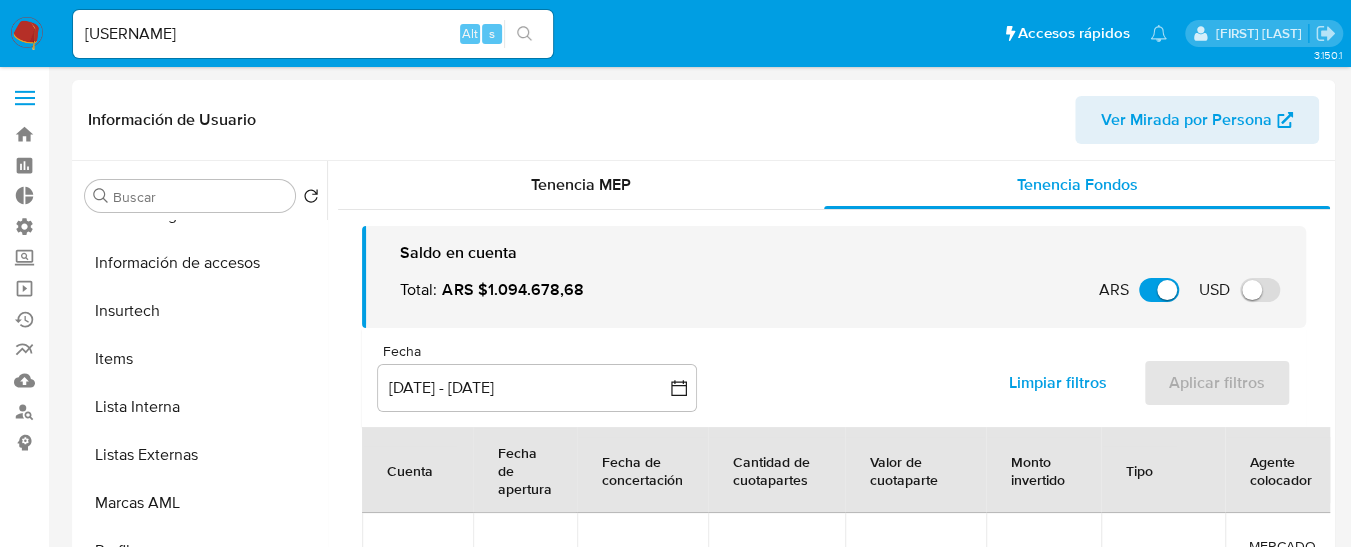 click at bounding box center [25, 98] 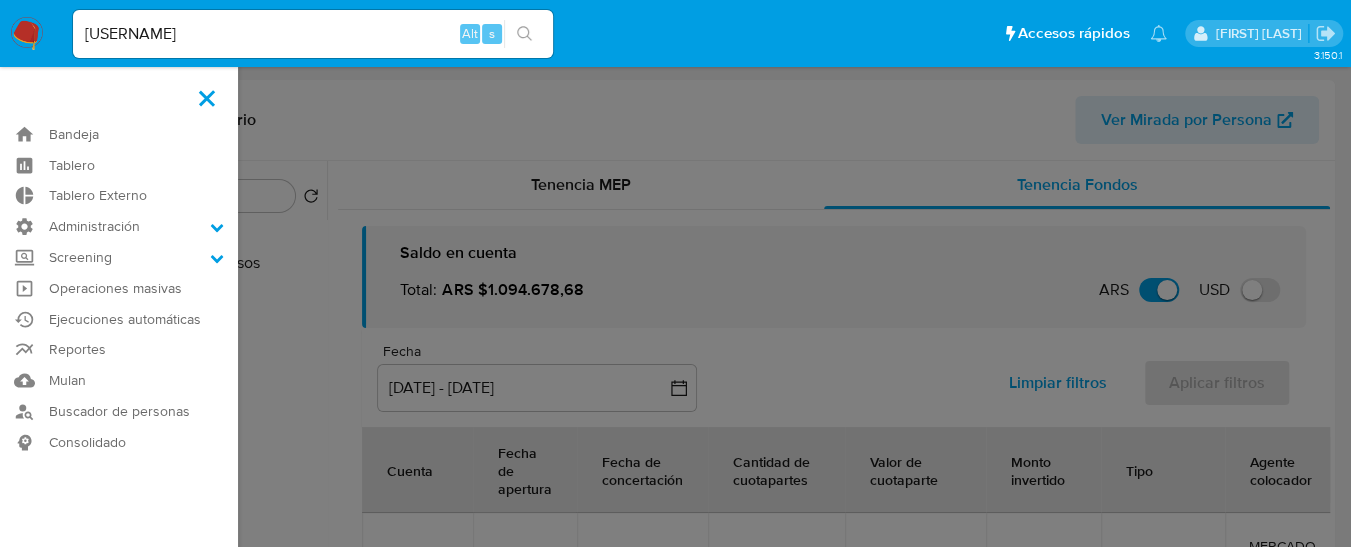click on "Bandeja Tablero Tablero Externo Administración Reglas Roles Usuarios Equipos Configuración de Casos Screening Administrador de Listas Screening por Frecuencia Búsqueda en Listas Watchlist Operaciones masivas Ejecuciones automáticas Reportes Mulan Buscador de personas Consolidado" at bounding box center (119, 1536) 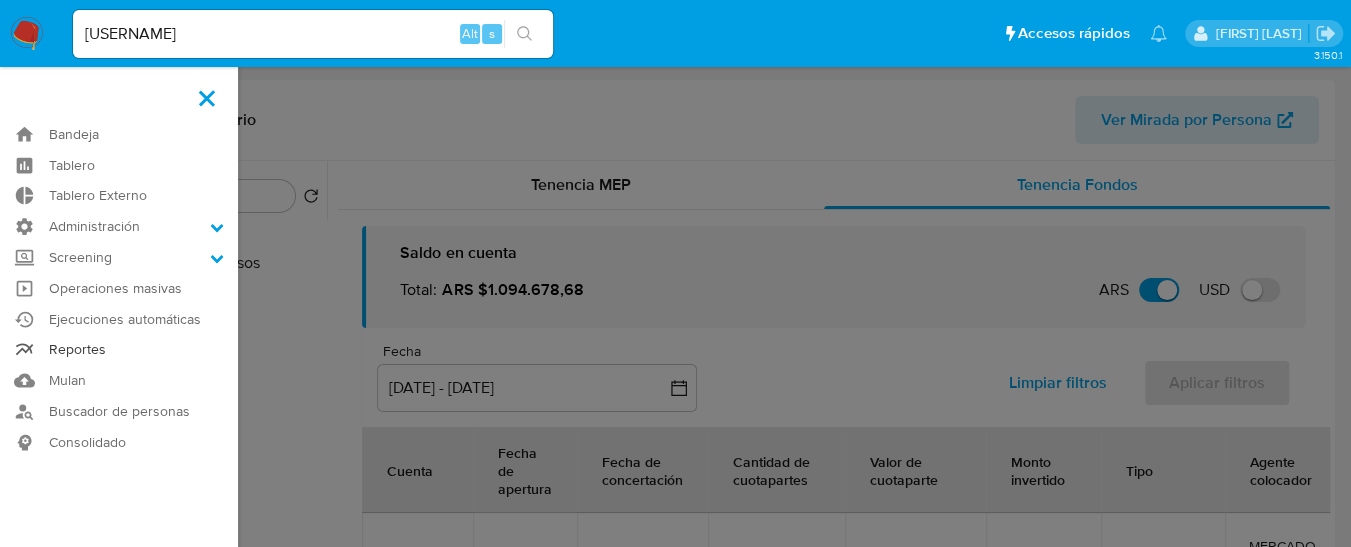 click on "Reportes" at bounding box center [119, 350] 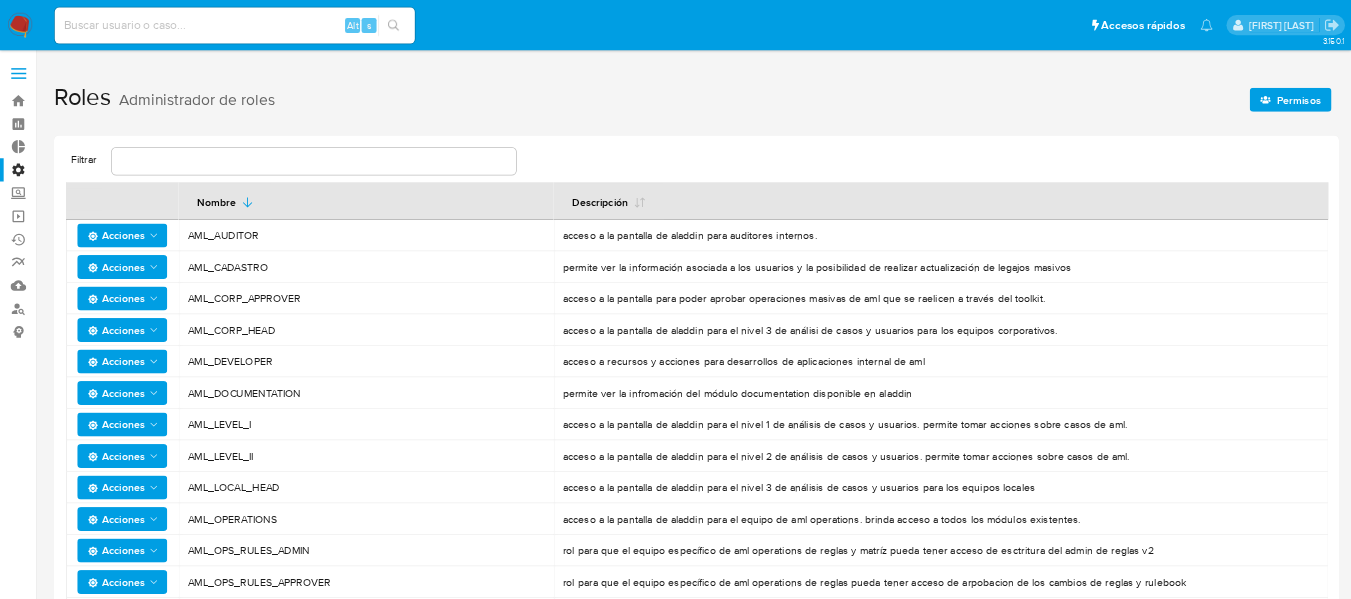 scroll, scrollTop: 0, scrollLeft: 0, axis: both 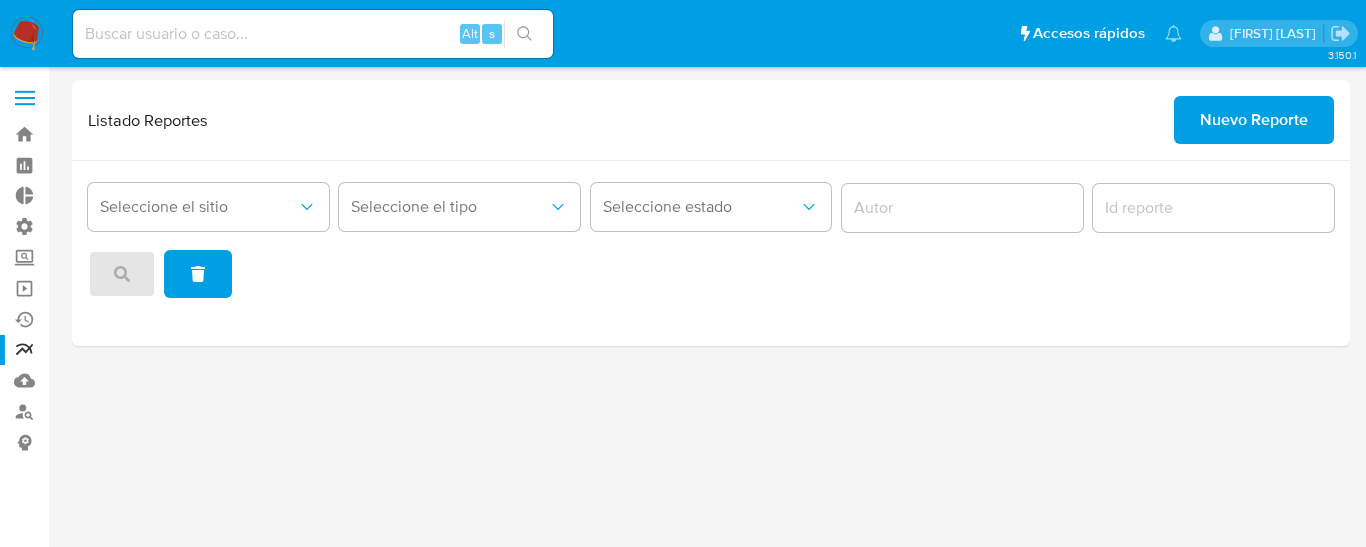 click at bounding box center [25, 91] 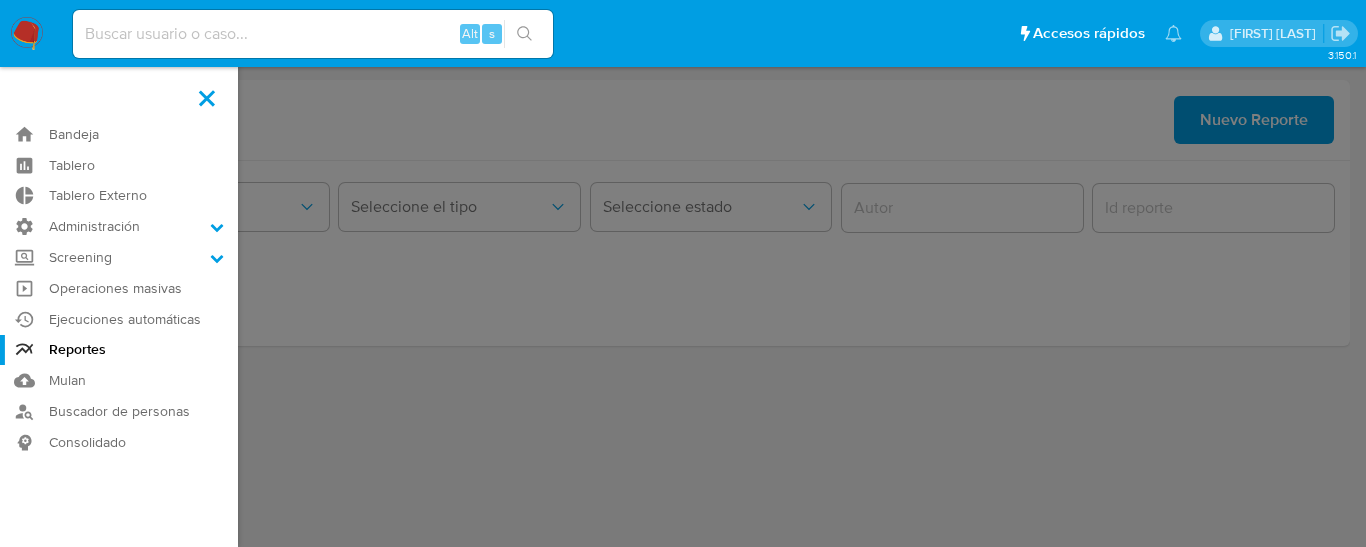 click at bounding box center (207, 98) 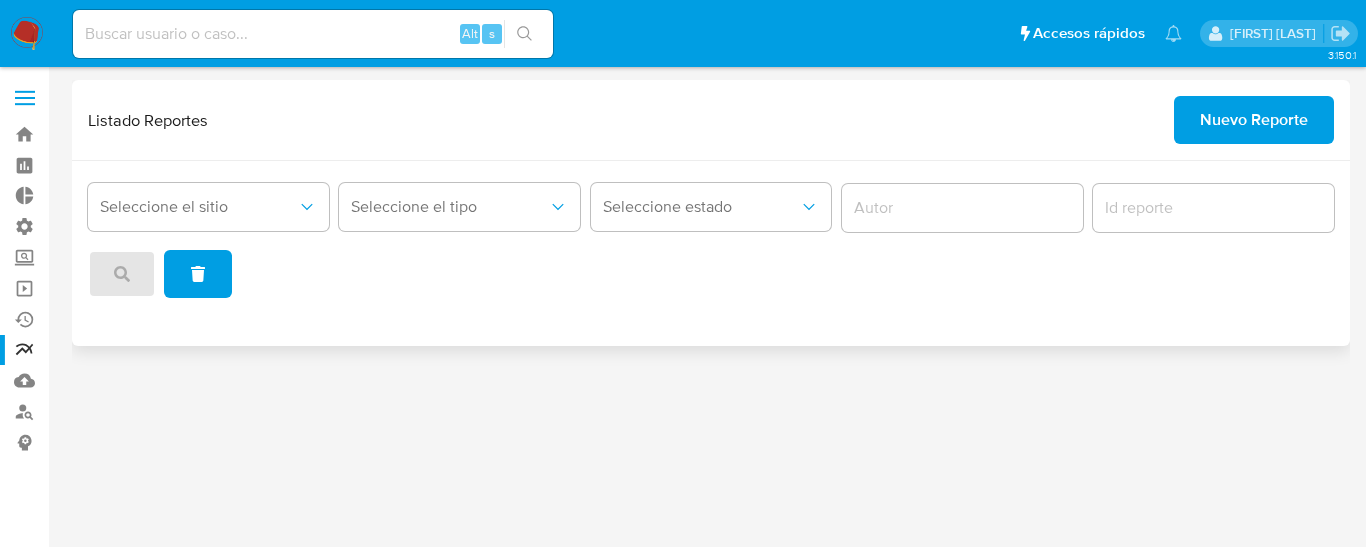 click on "Nuevo Reporte" at bounding box center (1254, 120) 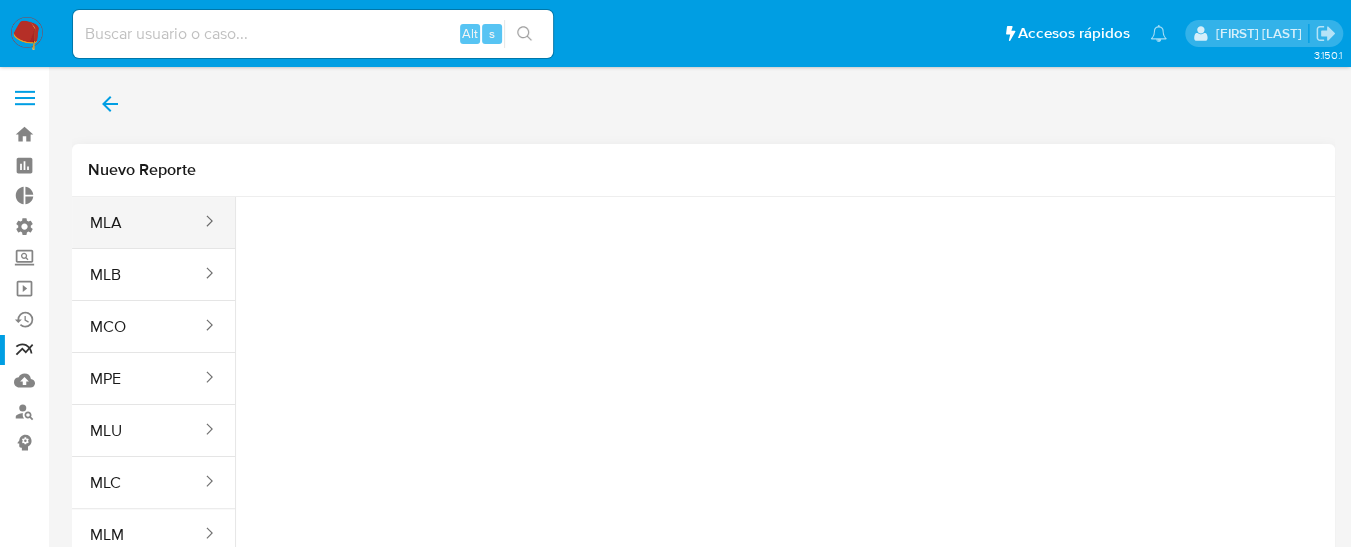 click on "MLA" at bounding box center [137, 223] 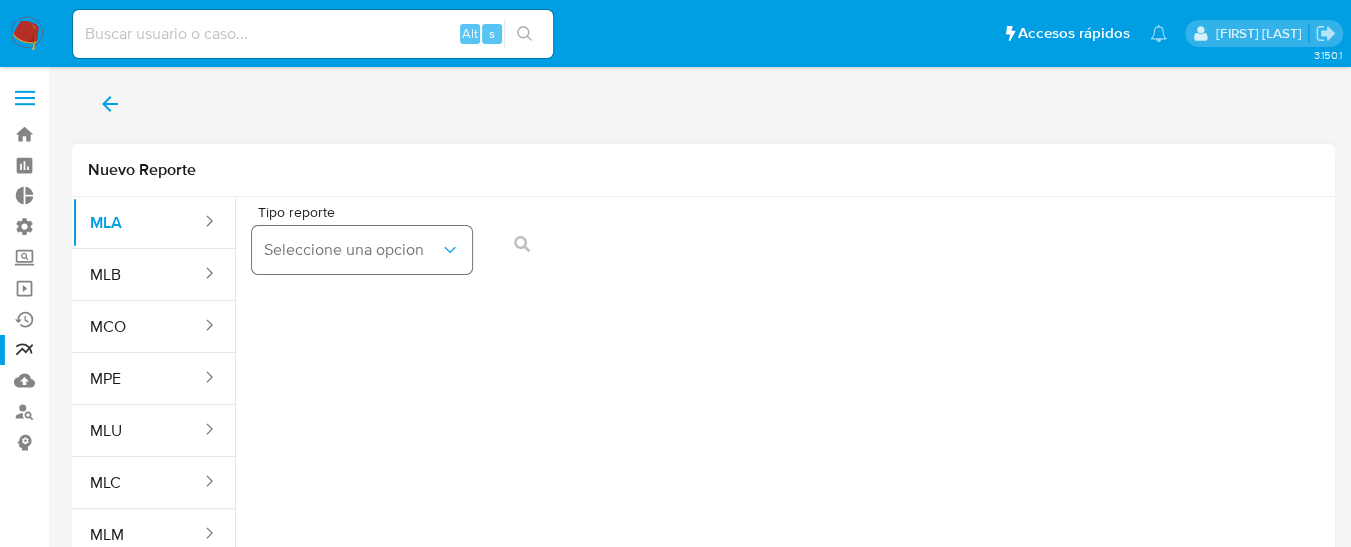 click on "Seleccione una opcion" at bounding box center [352, 250] 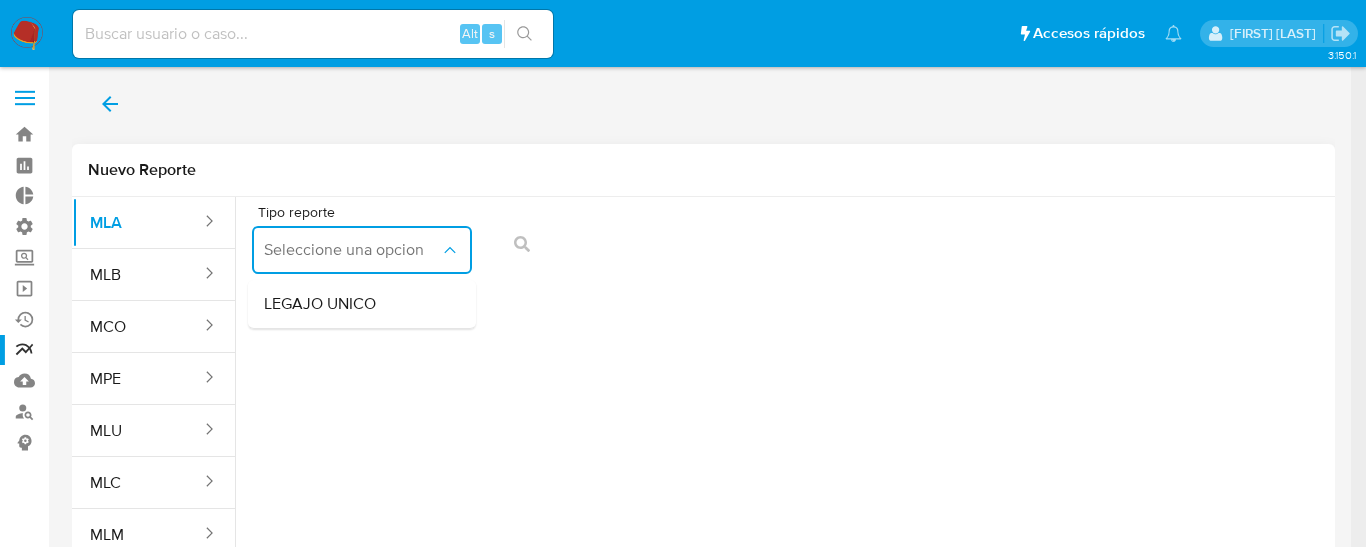 click on "Tipo reporte Seleccione una opcion LEGAJO UNICO" at bounding box center [785, 397] 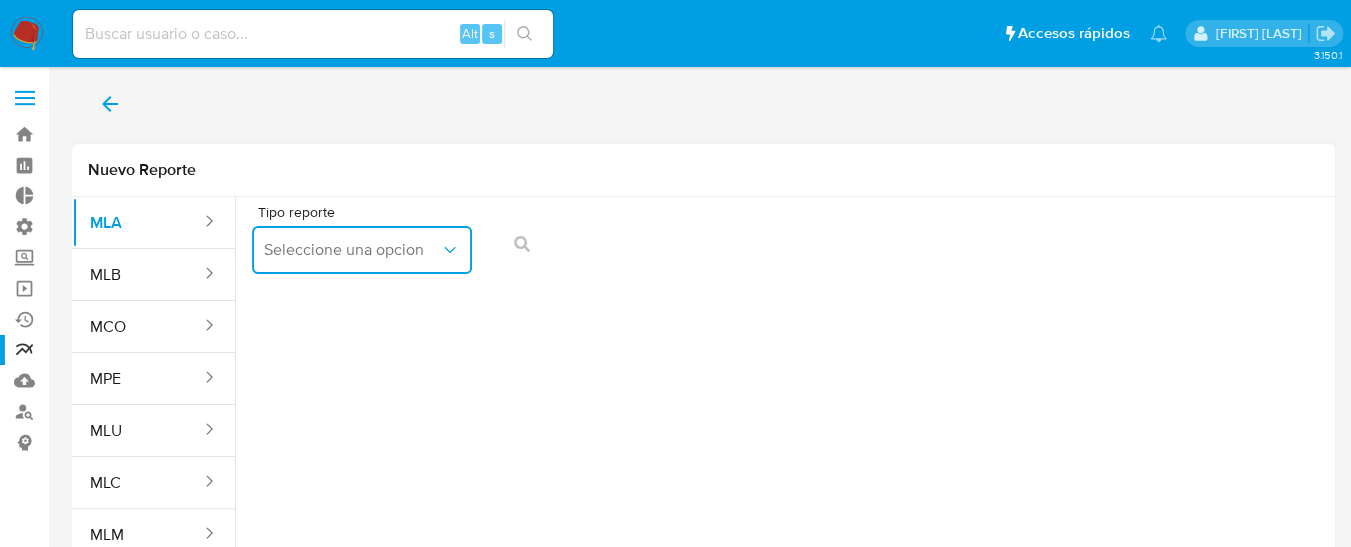 click on "Seleccione una opcion" at bounding box center (362, 250) 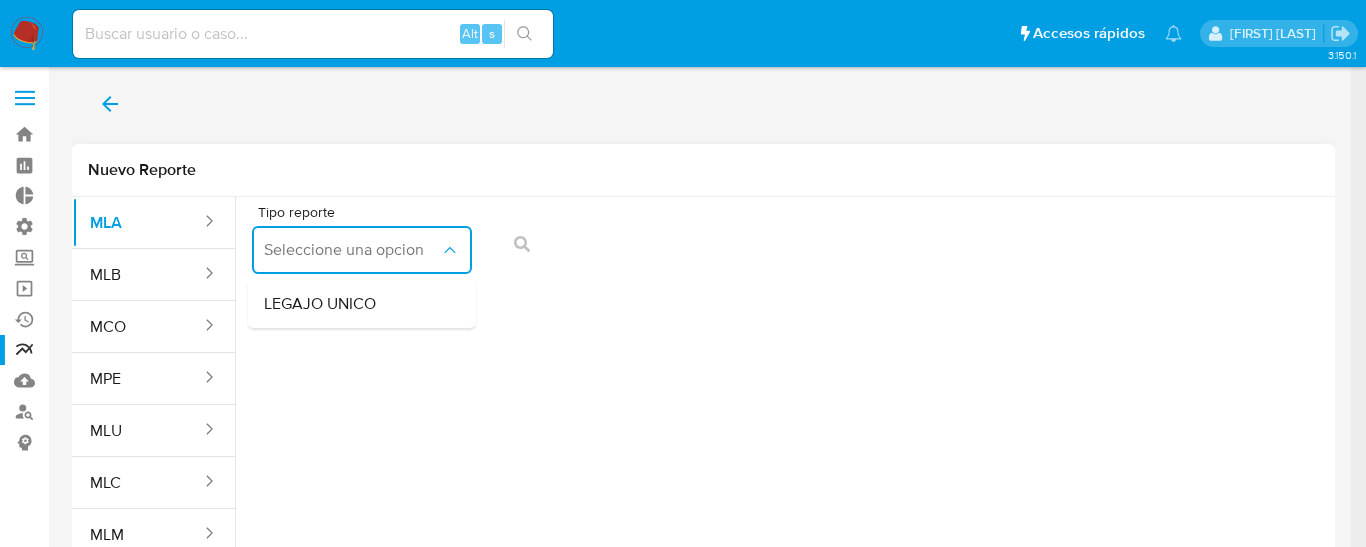 click 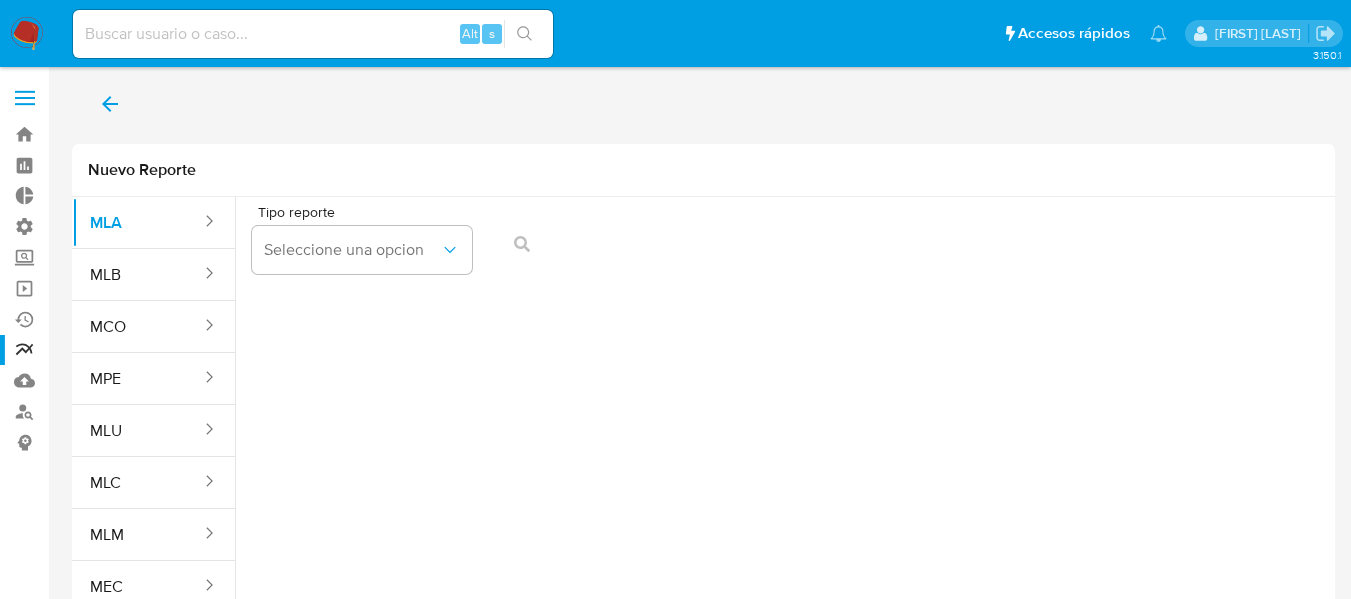 click at bounding box center [25, 98] 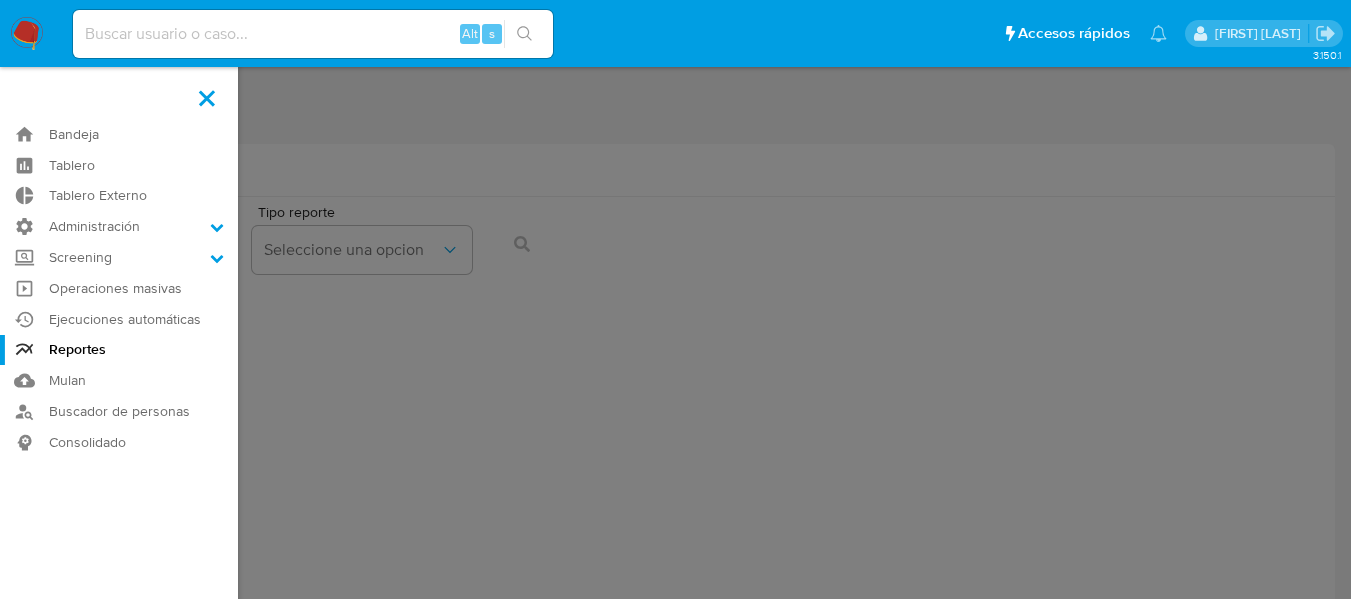 click at bounding box center [207, 98] 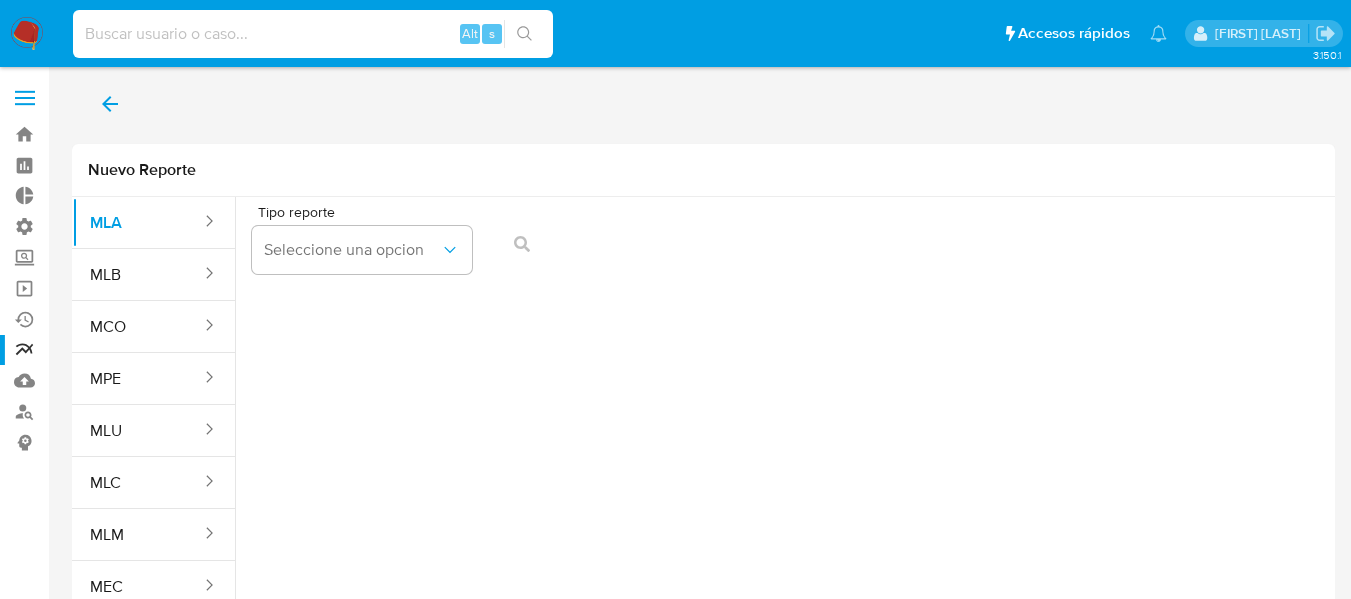 click at bounding box center (313, 34) 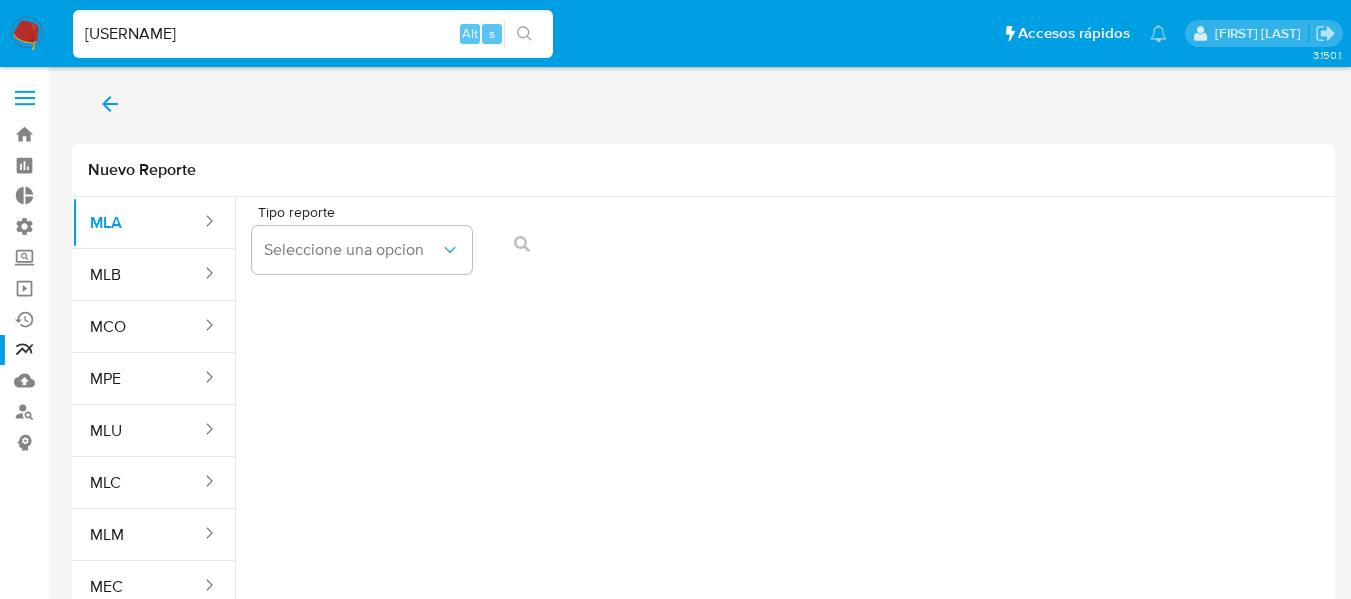 type on "[FIRST]" 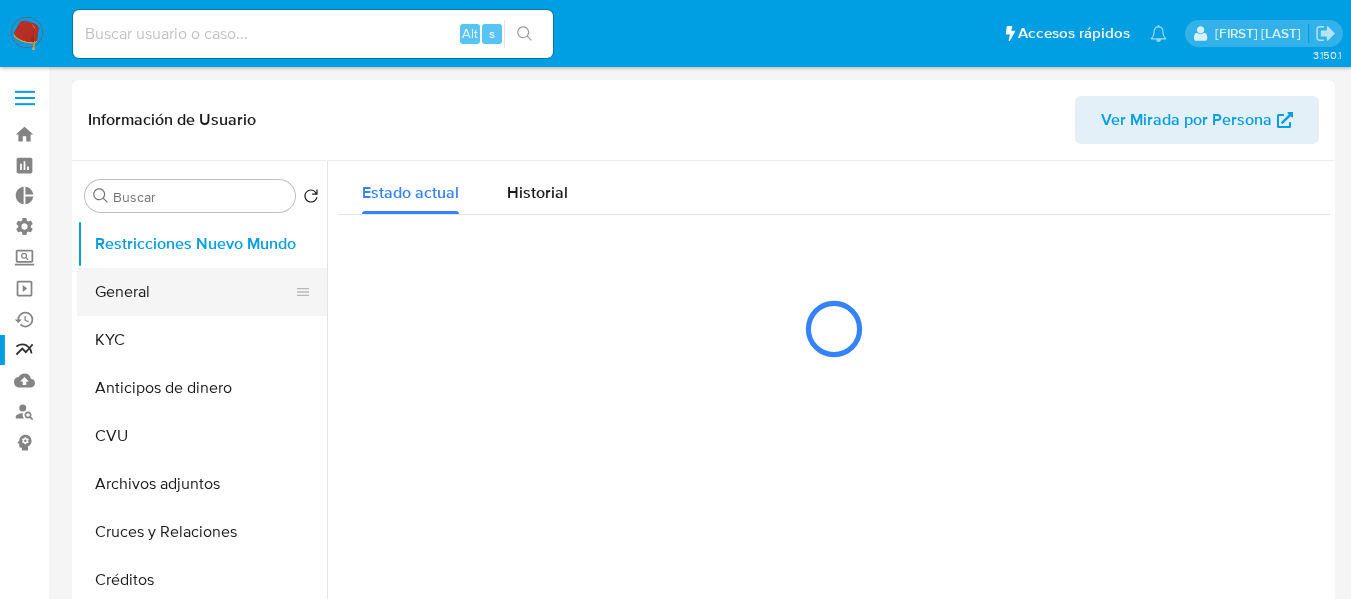 click on "General" at bounding box center (194, 292) 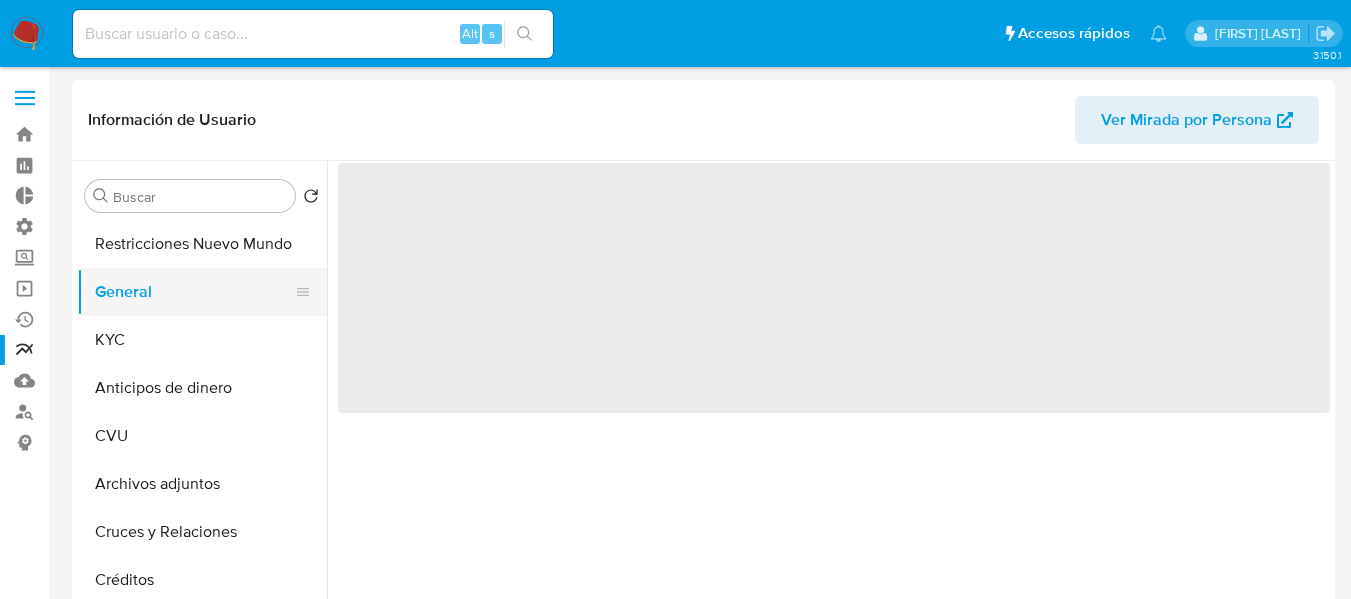 select on "10" 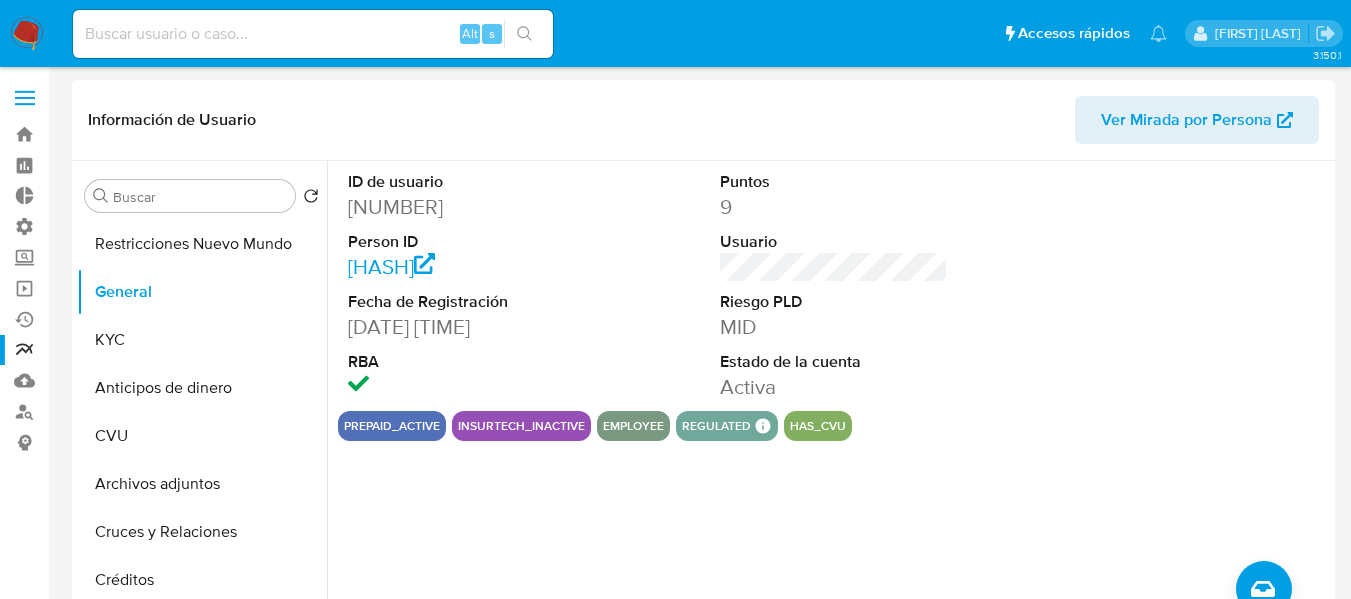 click on "[NUMBER]" at bounding box center (462, 207) 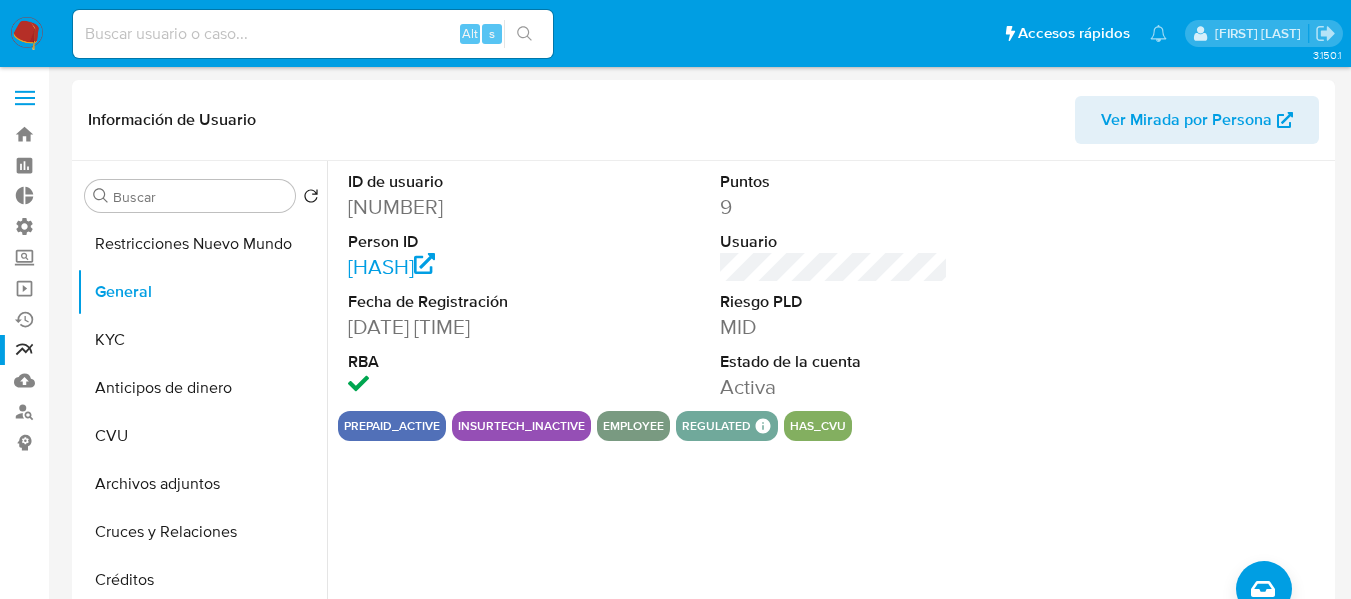 copy on "[NUMBER]" 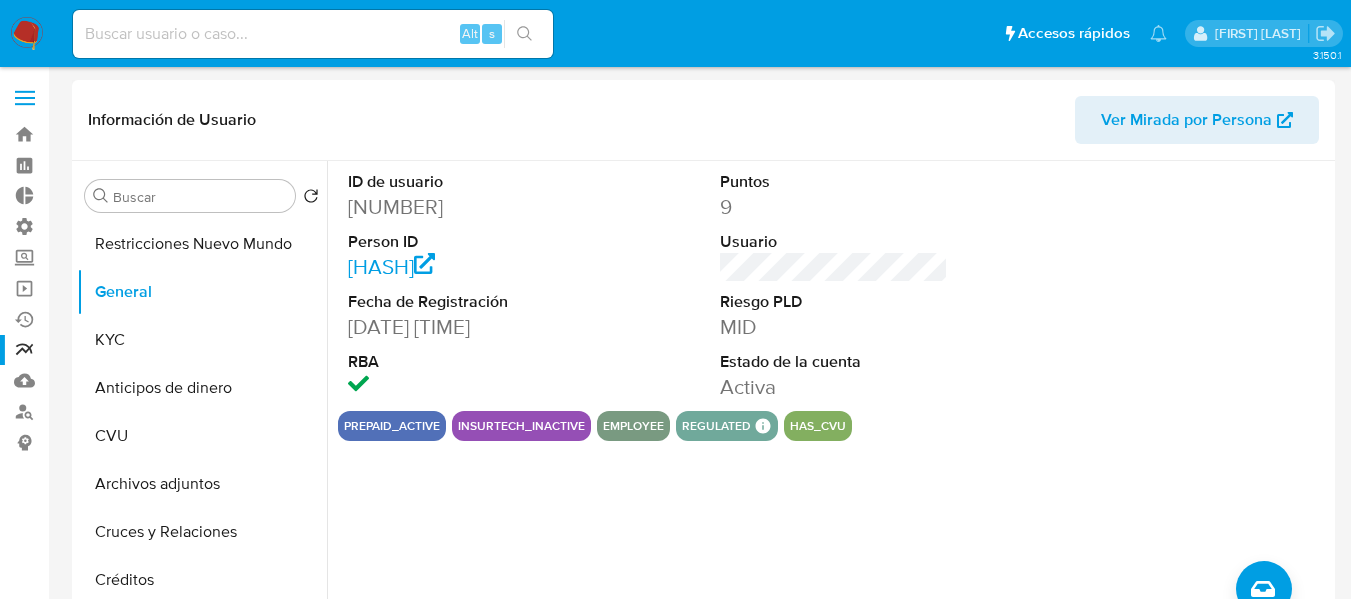 click on "ID de usuario 223314621 Person ID bd5911822bcae9b201ee48fa79c6f9c8 Fecha de Registración 01/08/2016 20:11:44 RBA Puntos 9 Usuario Riesgo PLD MID Estado de la cuenta Activa prepaid_active insurtech_inactive employee regulated   Regulated MLA UIF COMPLIES LEGACY Mark Id MLA_UIF Compliant is_compliant Created At 2022-01-24T01:40:02Z has_cvu" at bounding box center (828, 417) 